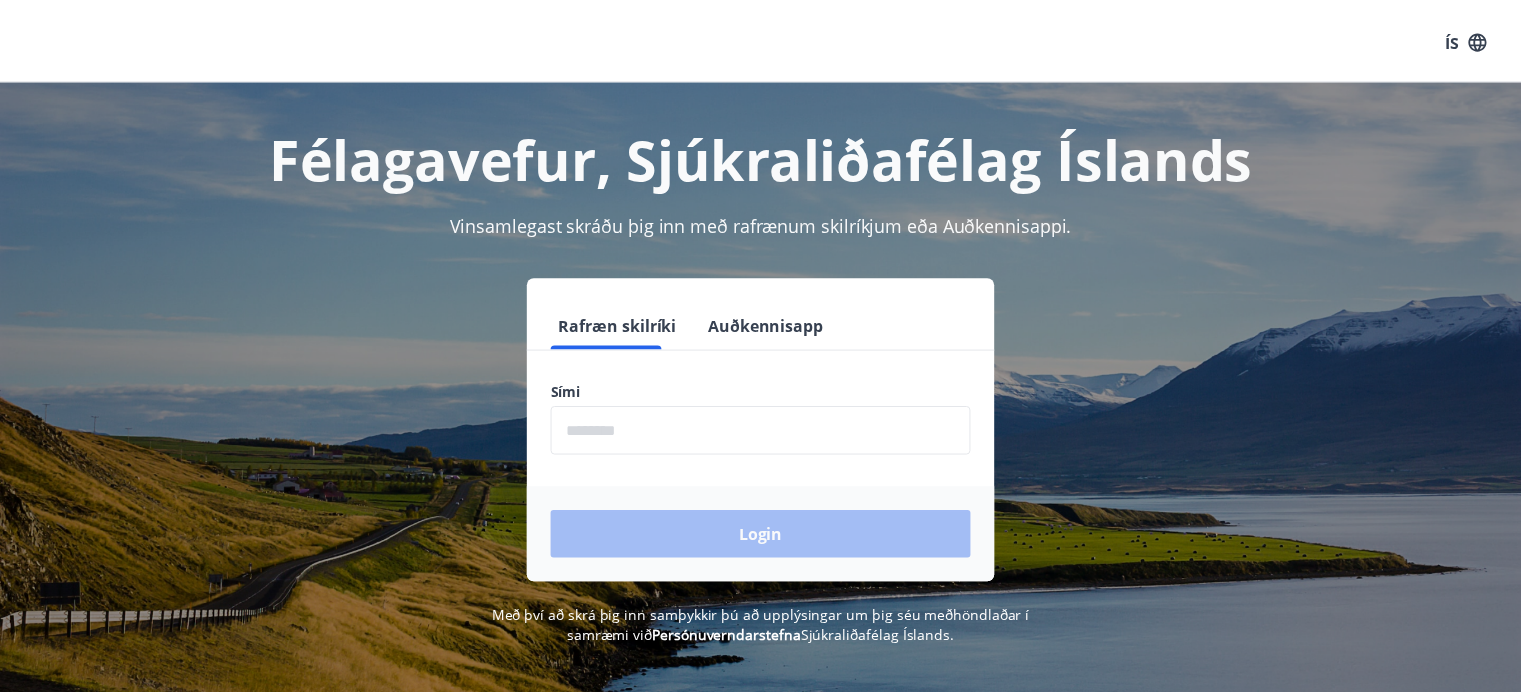 scroll, scrollTop: 0, scrollLeft: 0, axis: both 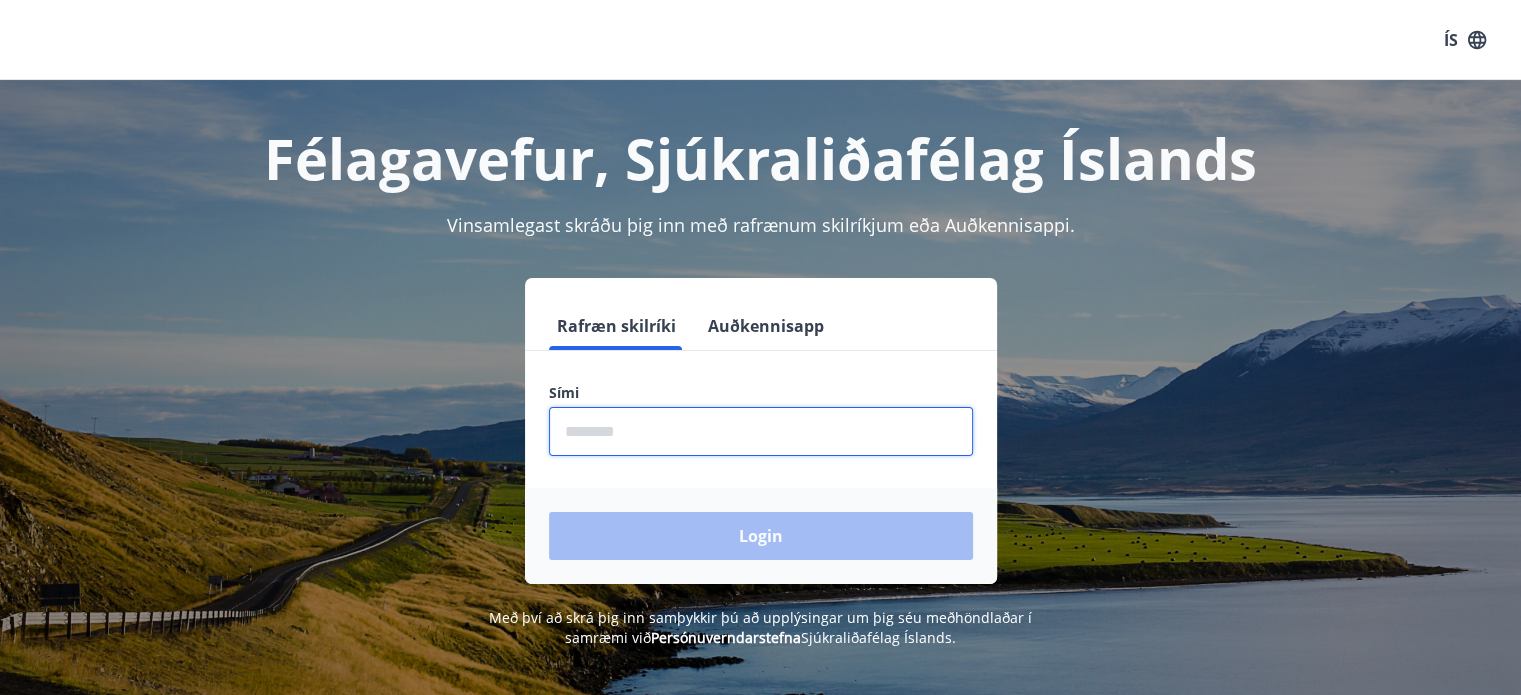 click at bounding box center [761, 431] 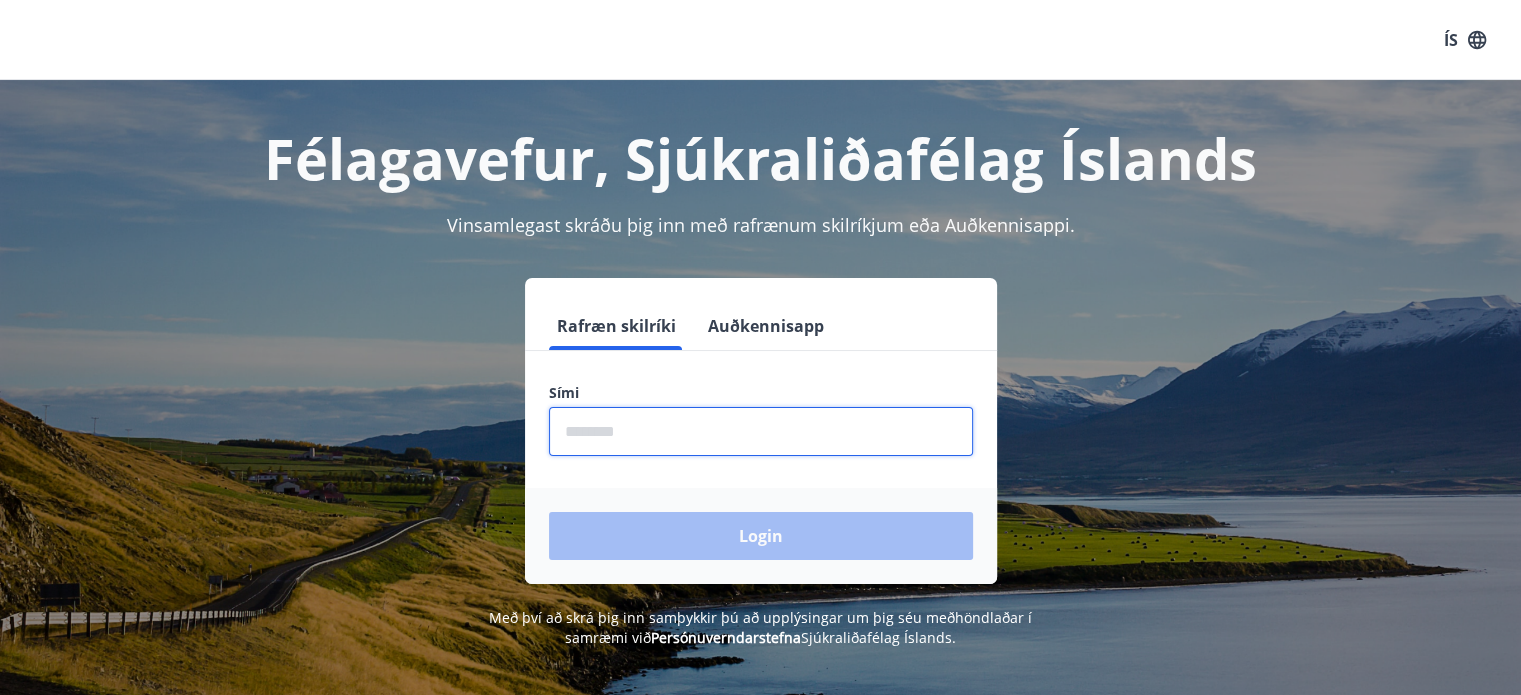 type on "********" 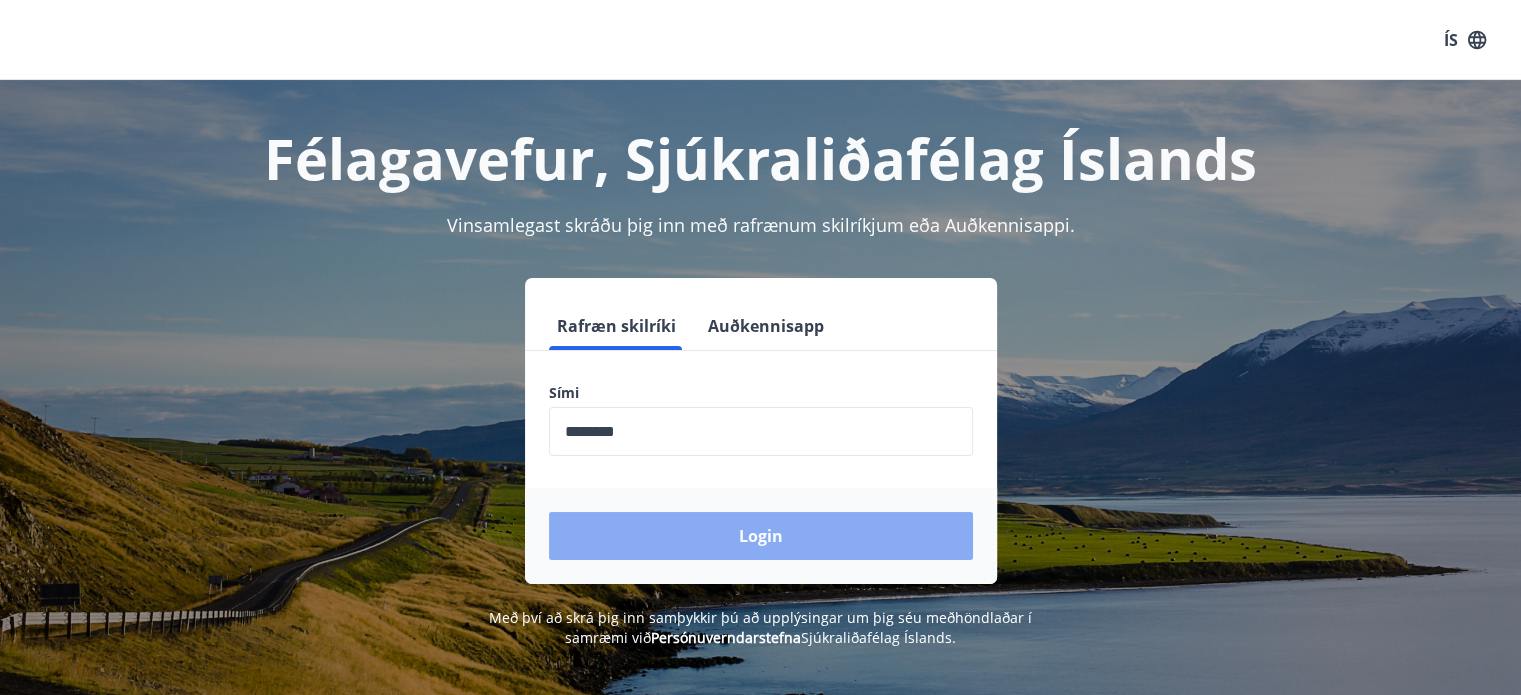 click on "Login" at bounding box center (761, 536) 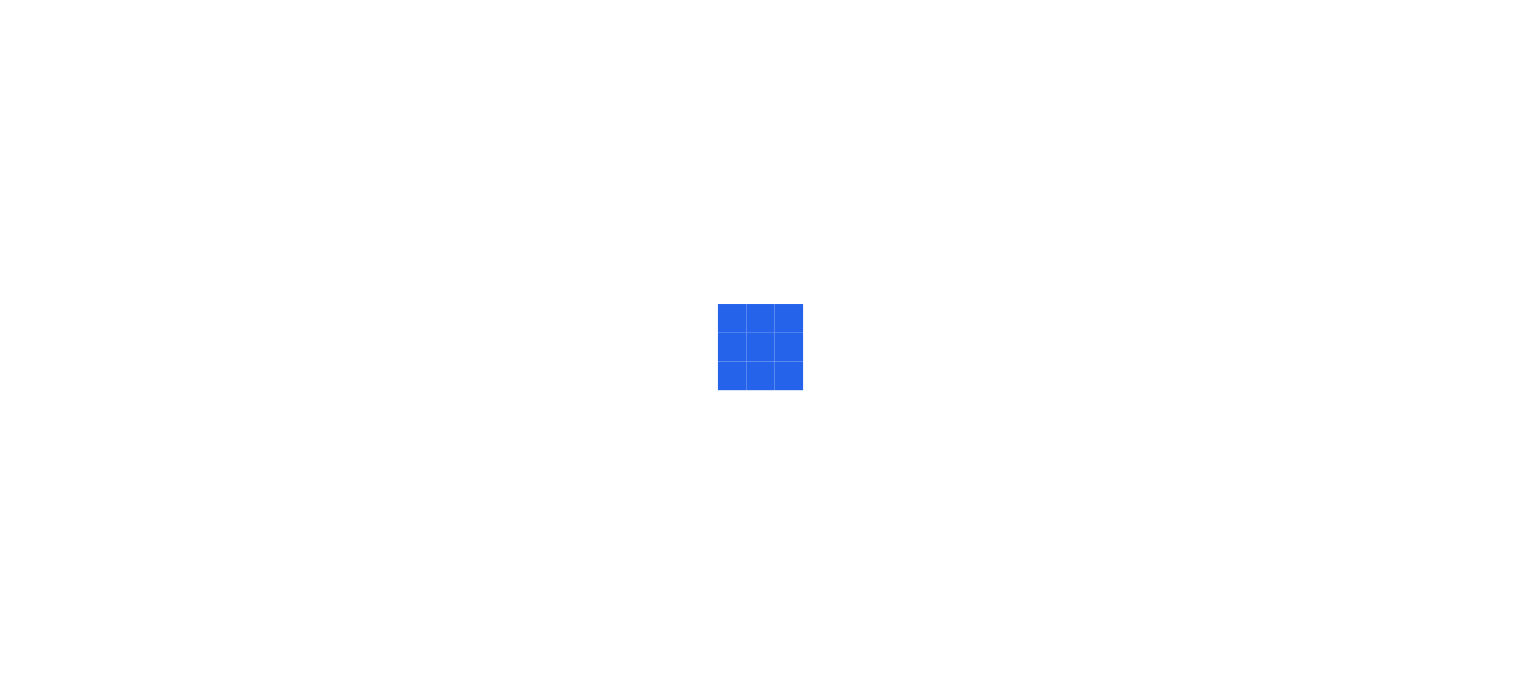 scroll, scrollTop: 0, scrollLeft: 0, axis: both 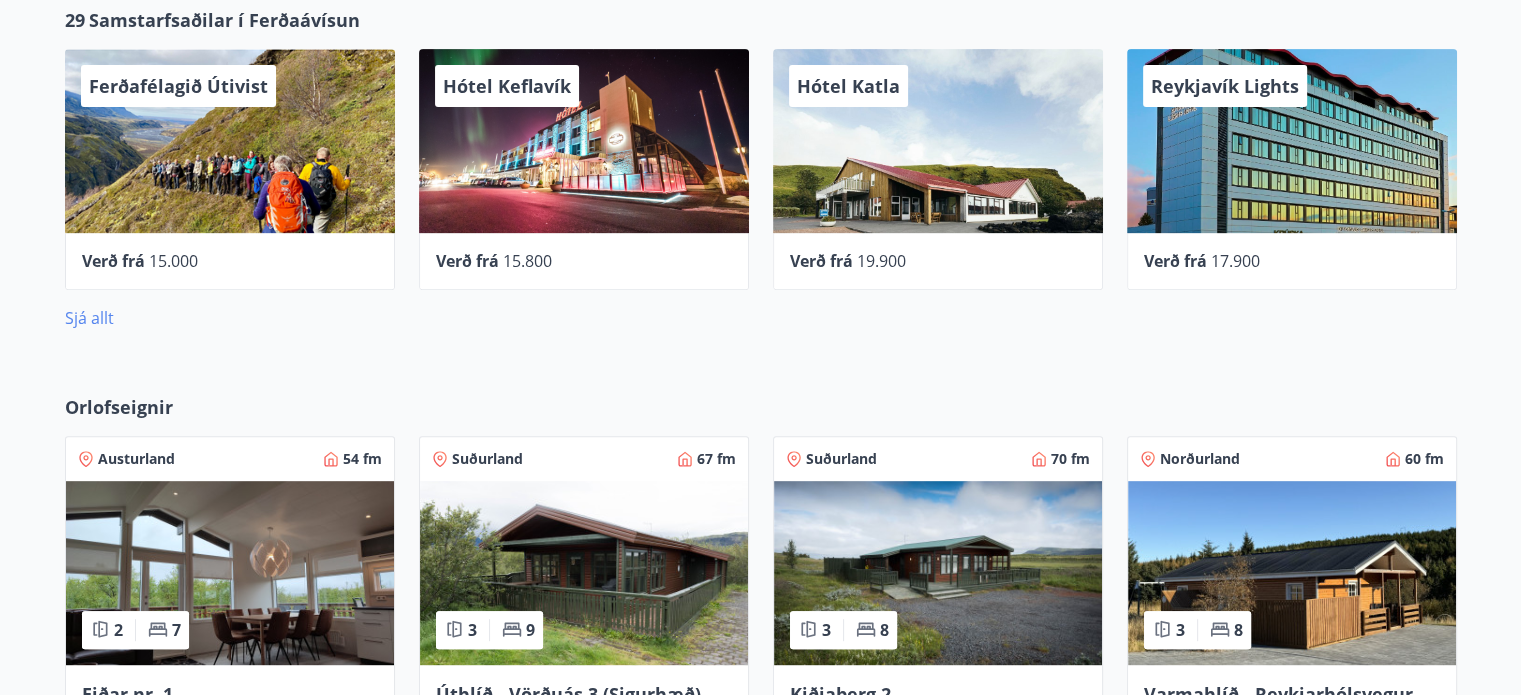 click on "Sjá allt" at bounding box center [89, 318] 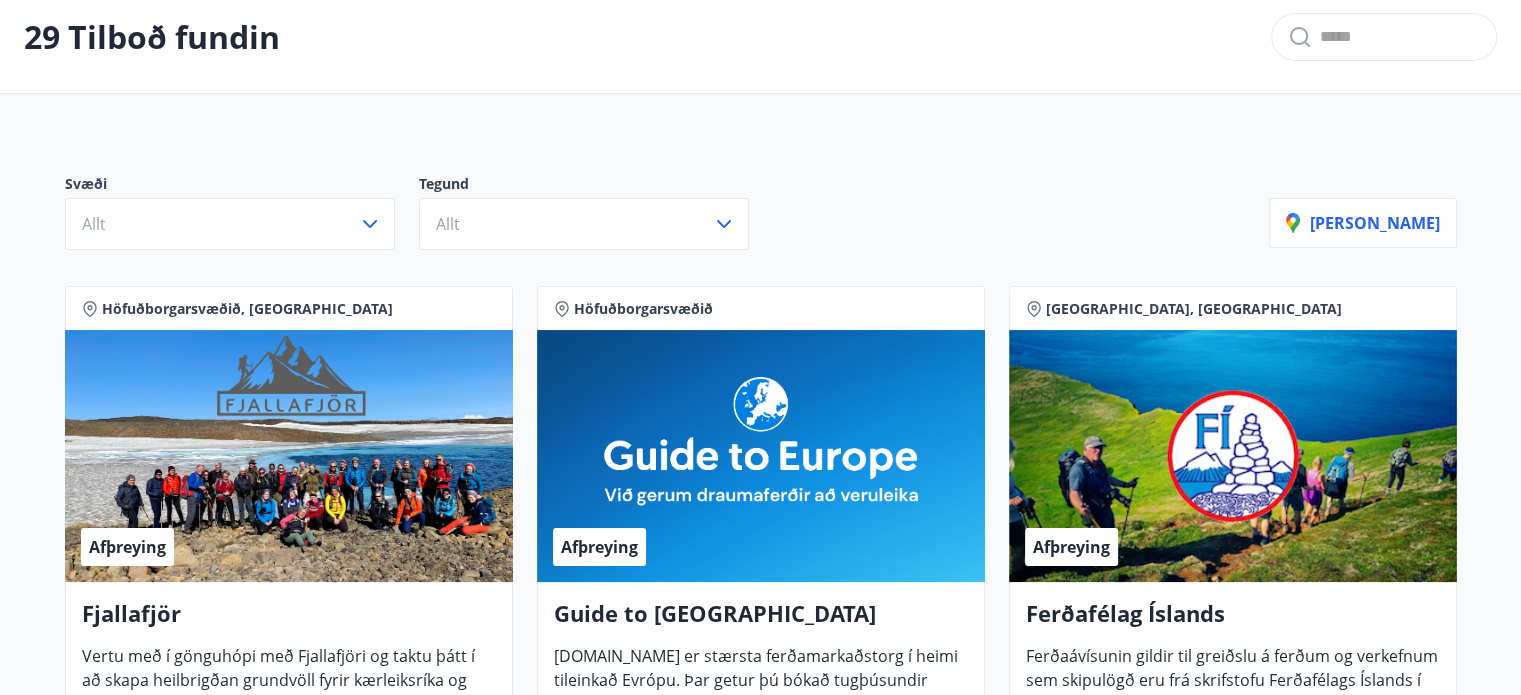 scroll, scrollTop: 0, scrollLeft: 0, axis: both 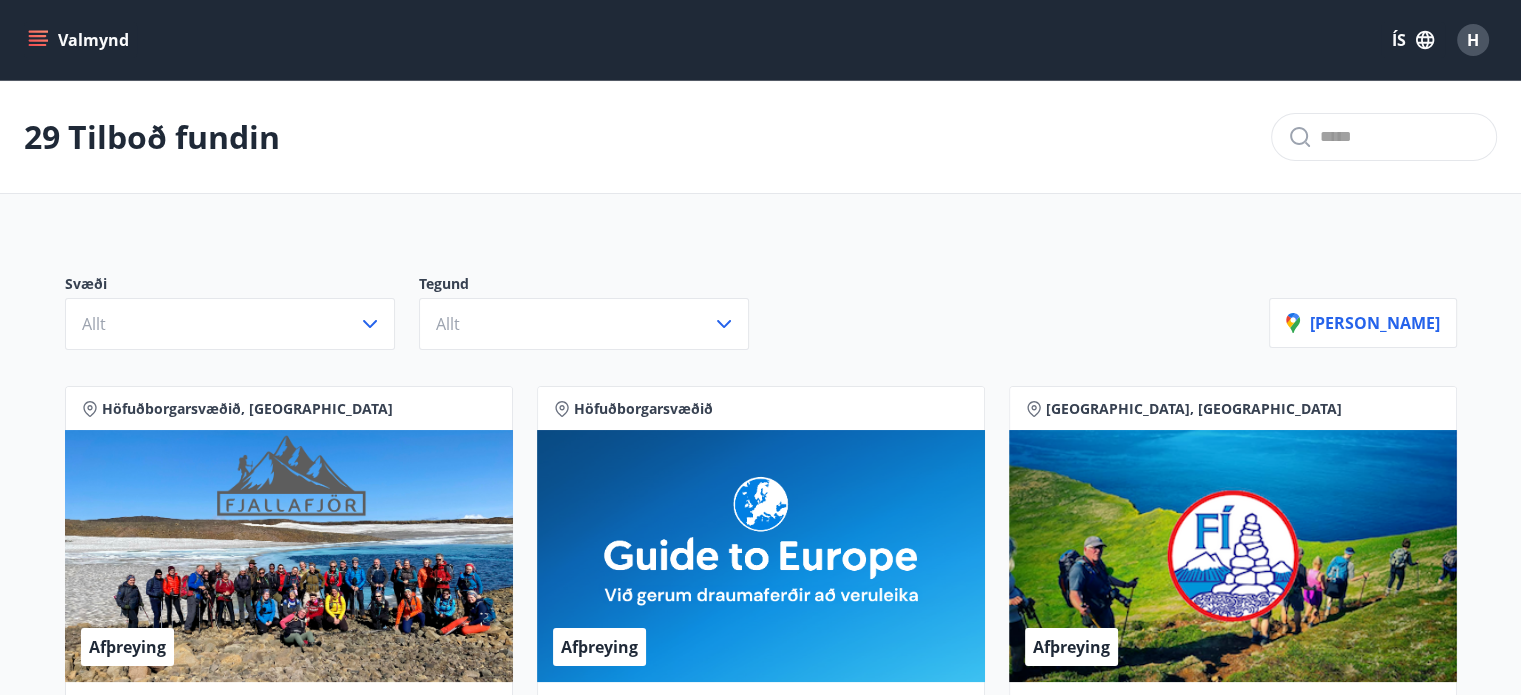 click at bounding box center (1400, 137) 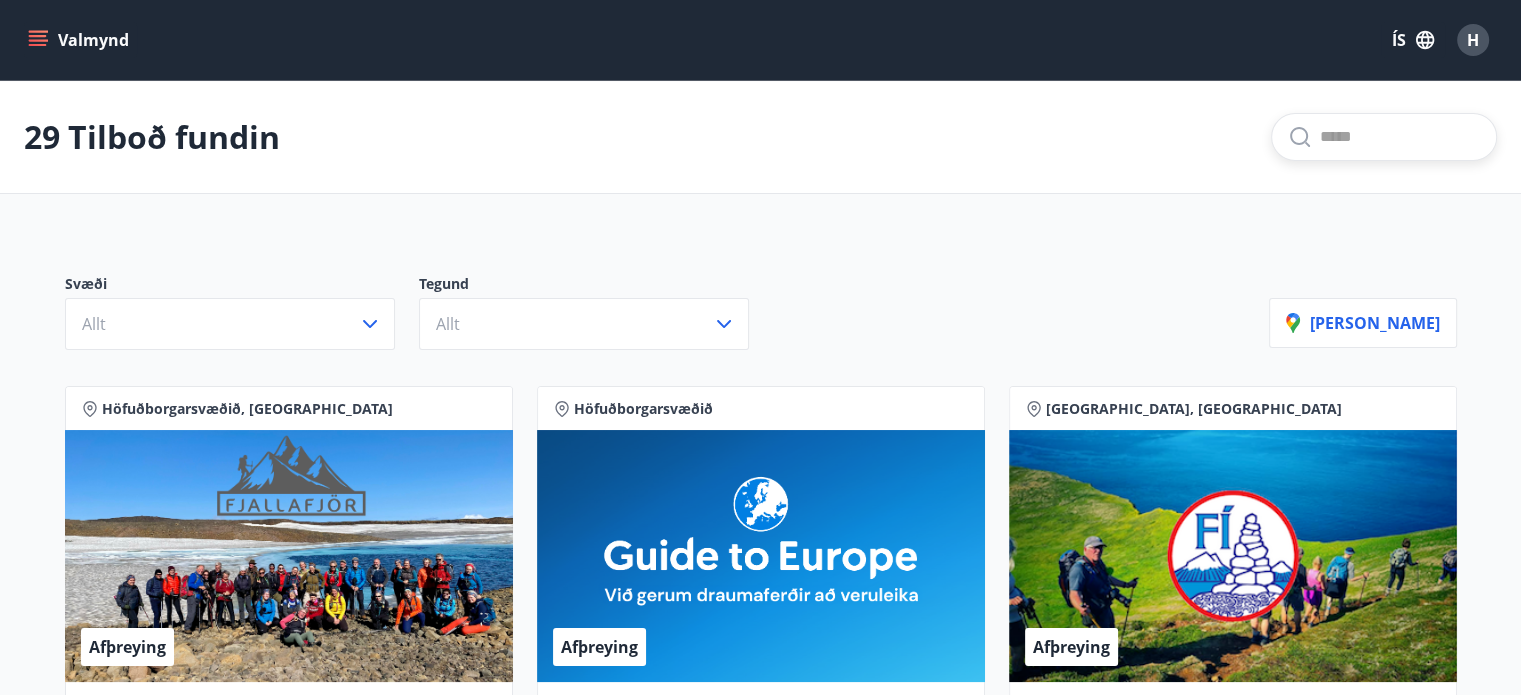 click at bounding box center (1400, 137) 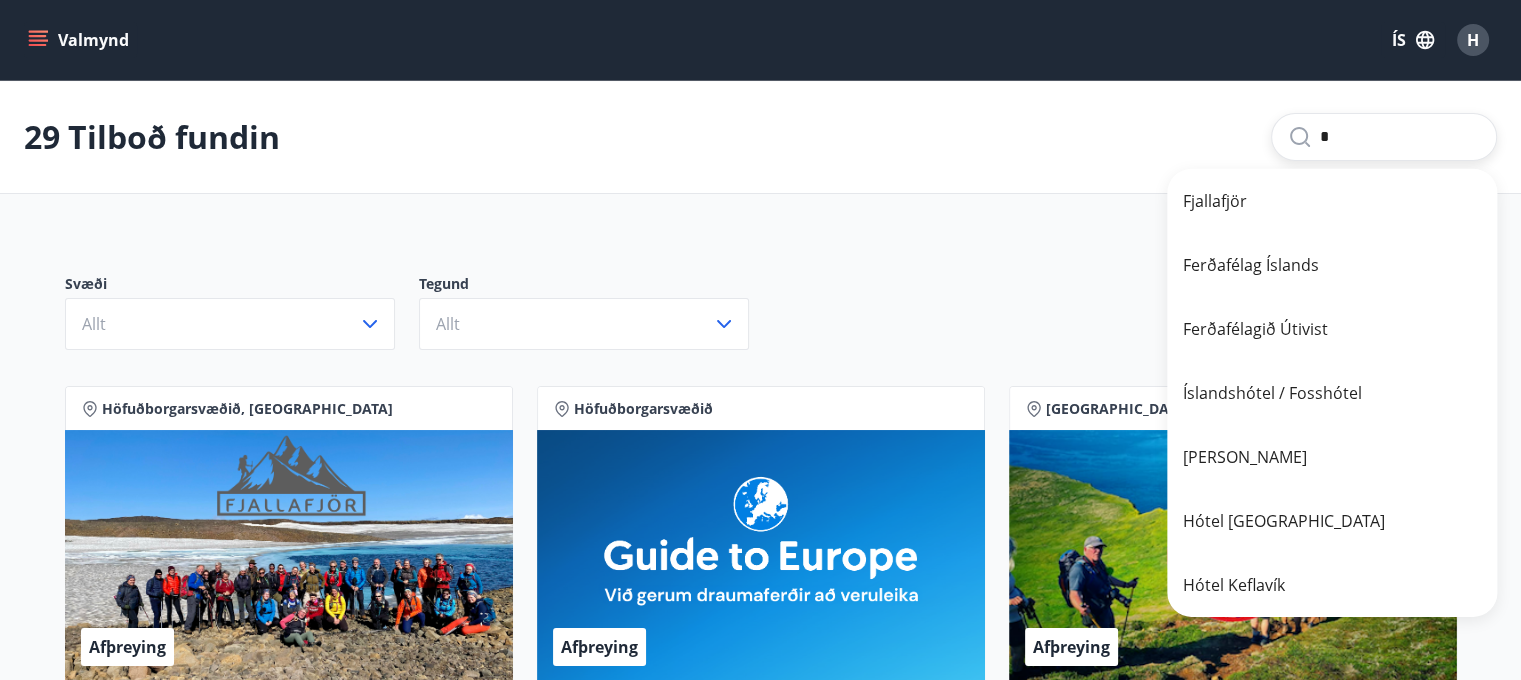 click on "*" at bounding box center [1400, 137] 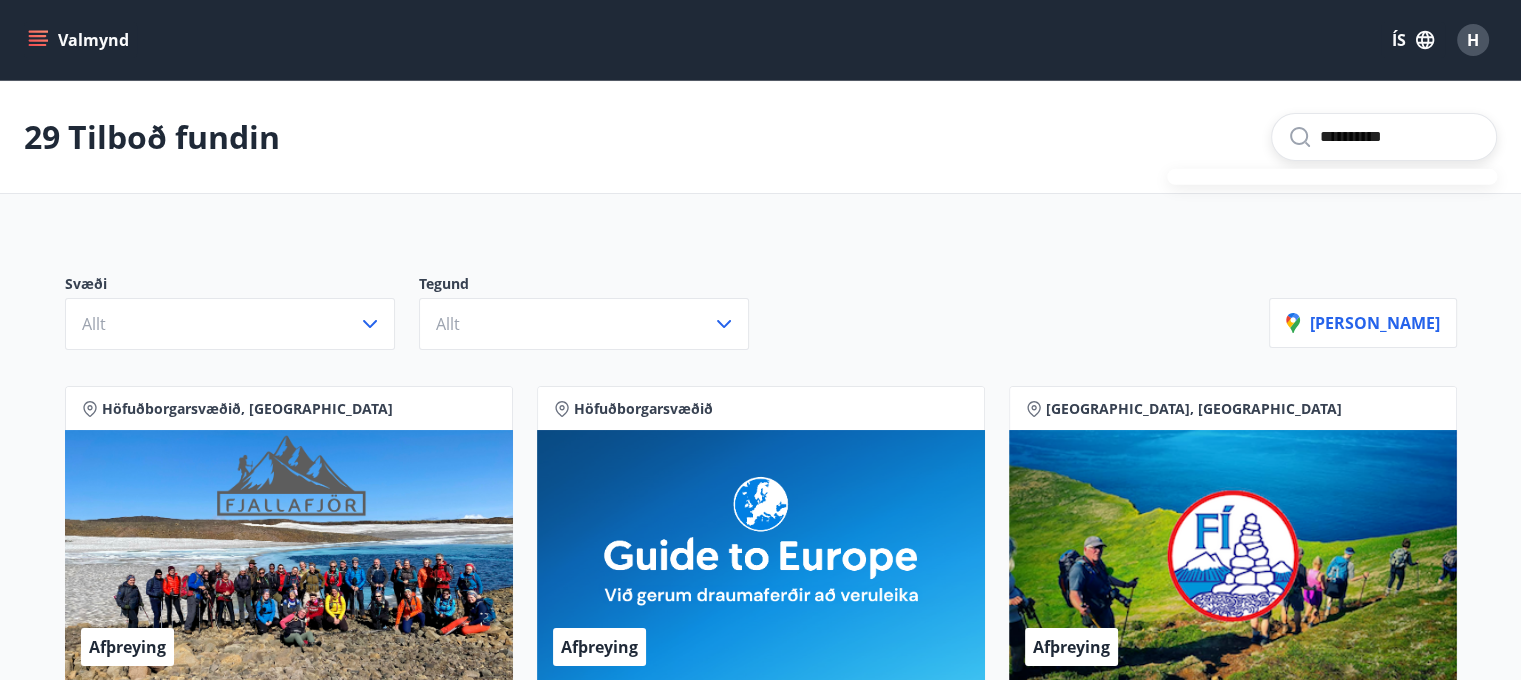 click on "**********" at bounding box center [1400, 137] 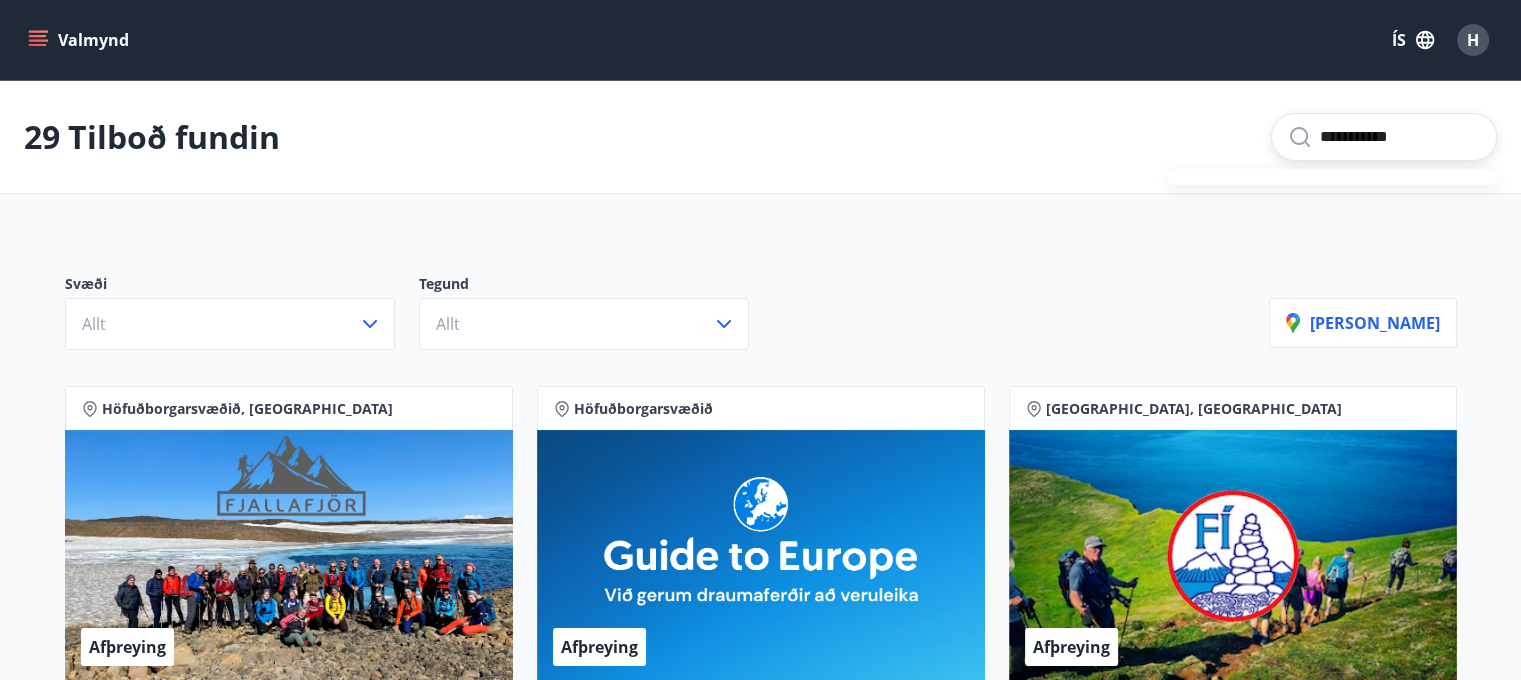 click on "**********" at bounding box center (1400, 137) 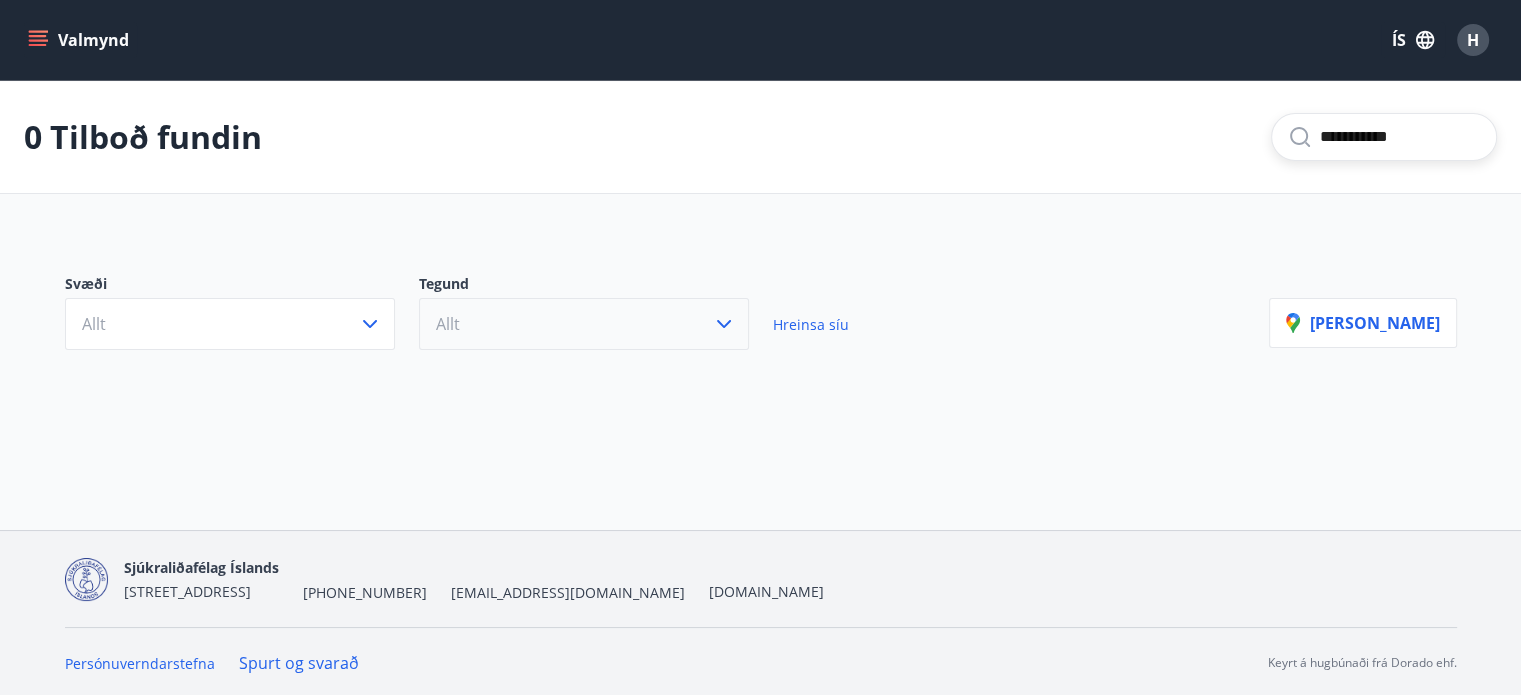 click 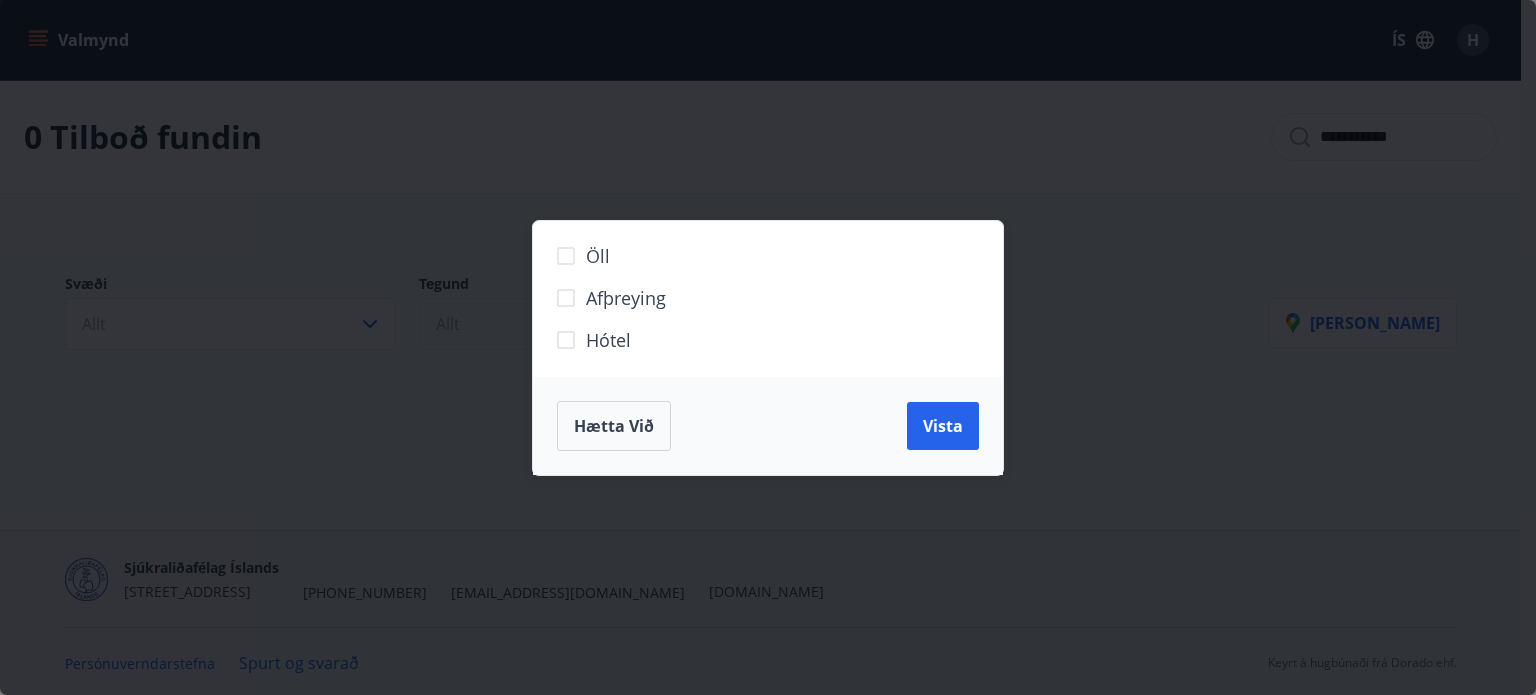 click on "Öll Afþreying Hótel Hætta við Vista" at bounding box center [768, 347] 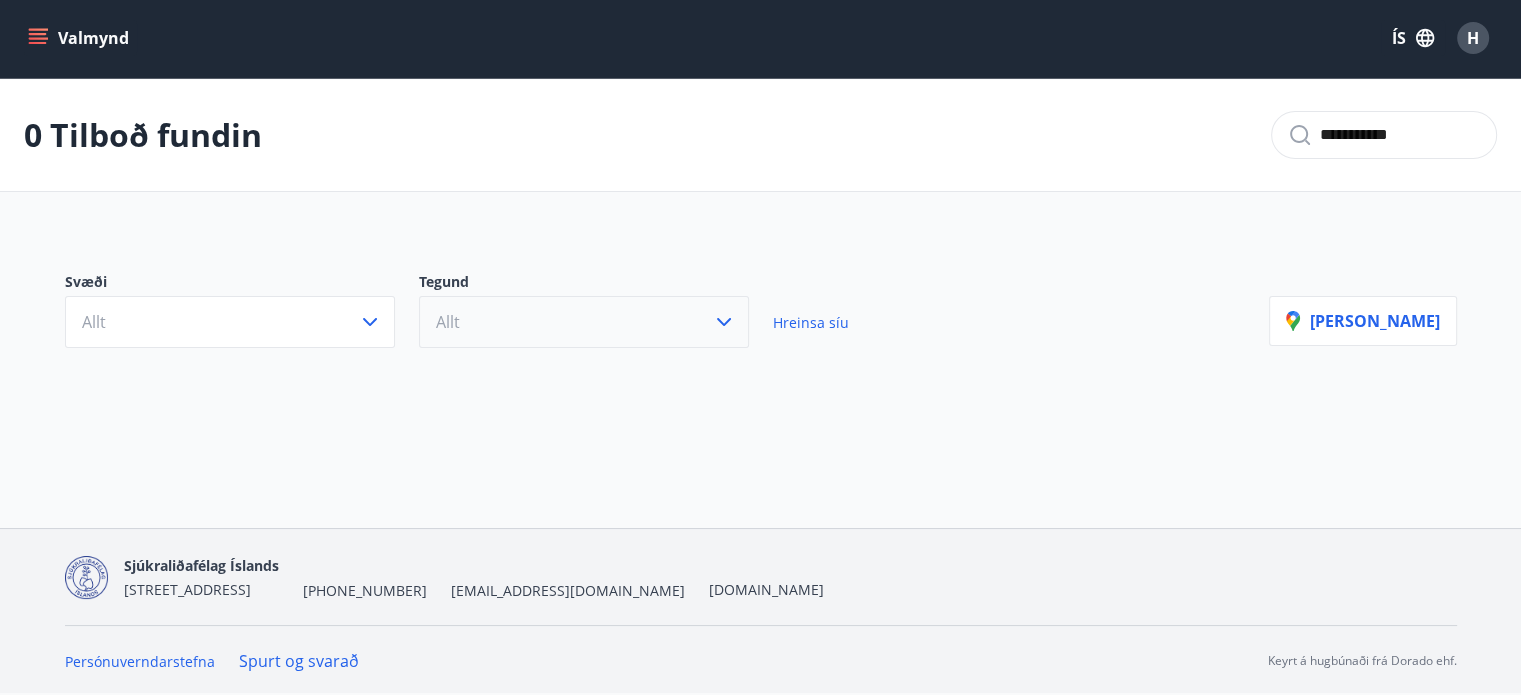 scroll, scrollTop: 0, scrollLeft: 0, axis: both 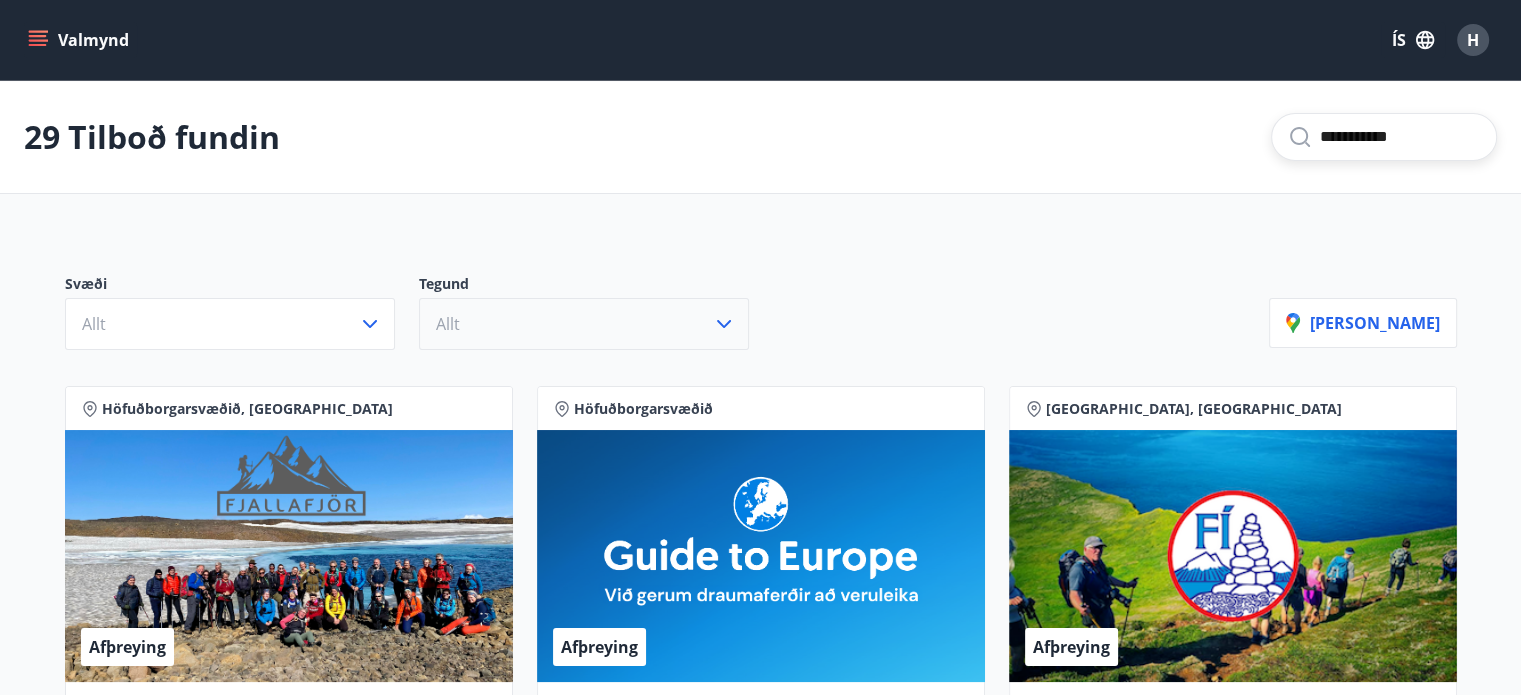 drag, startPoint x: 1416, startPoint y: 134, endPoint x: 1286, endPoint y: 137, distance: 130.0346 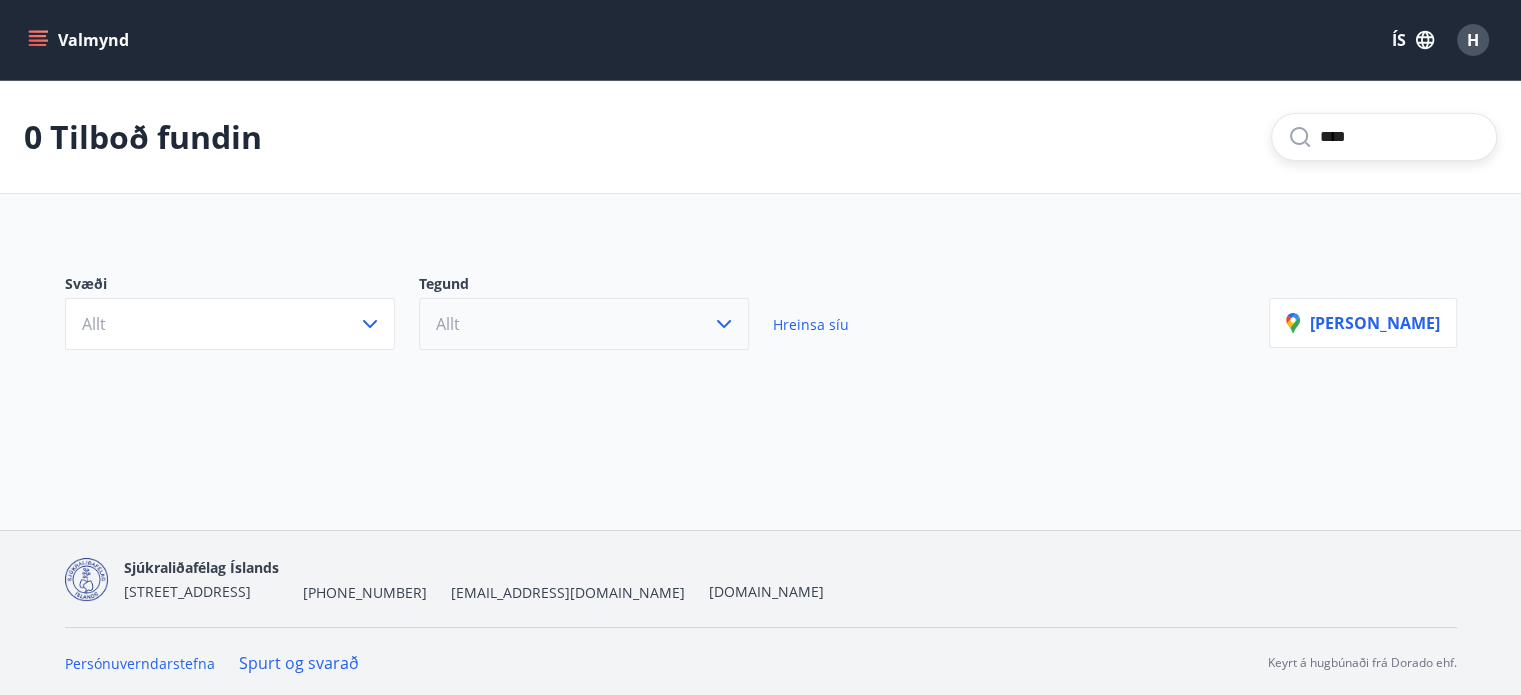 drag, startPoint x: 1358, startPoint y: 124, endPoint x: 1253, endPoint y: 127, distance: 105.04285 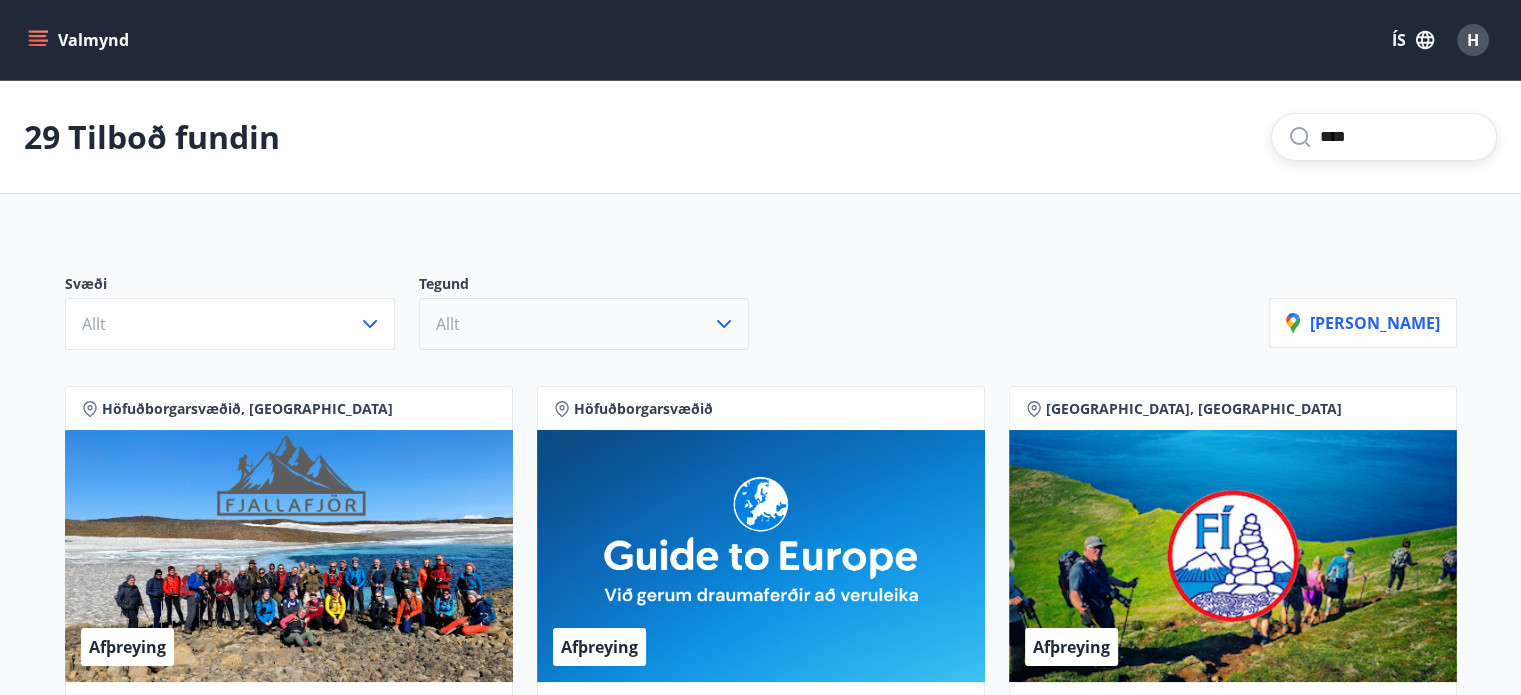 type on "****" 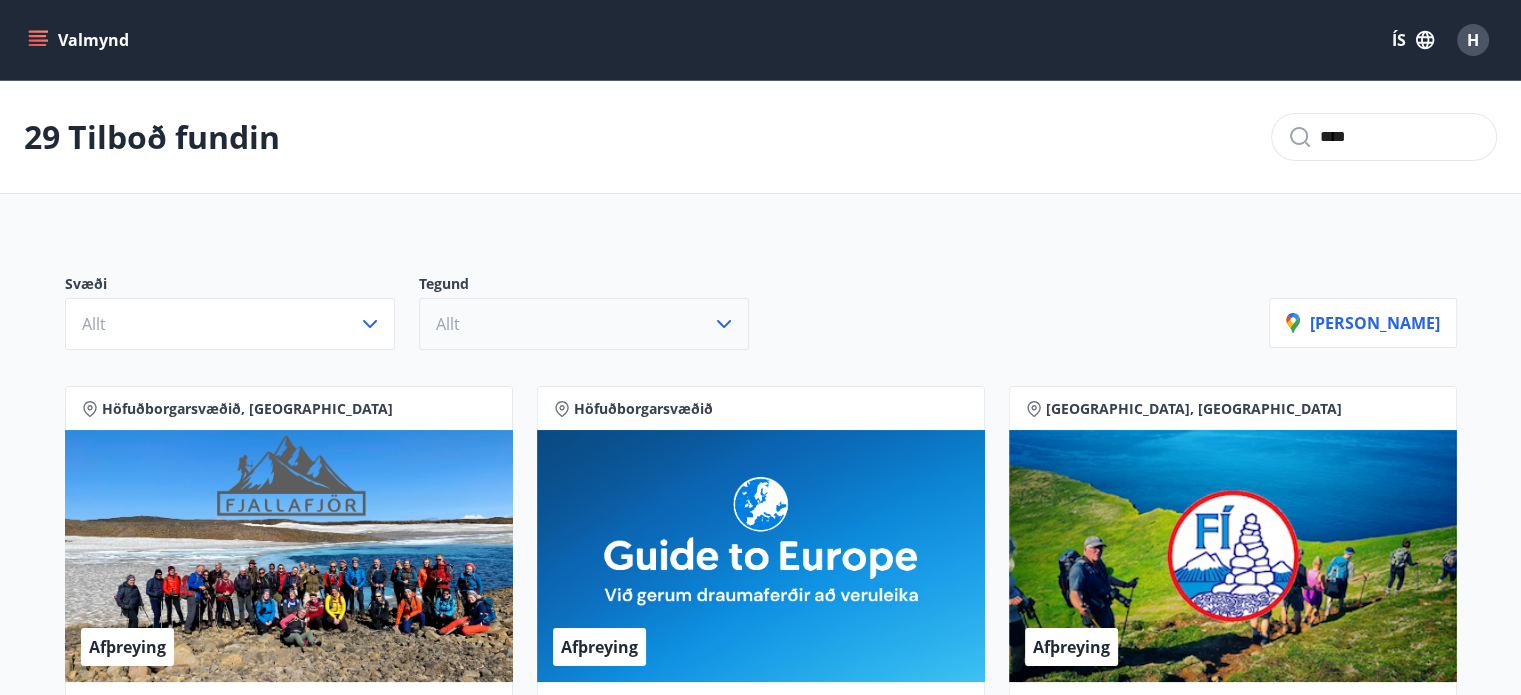 click on "****" at bounding box center [1384, 137] 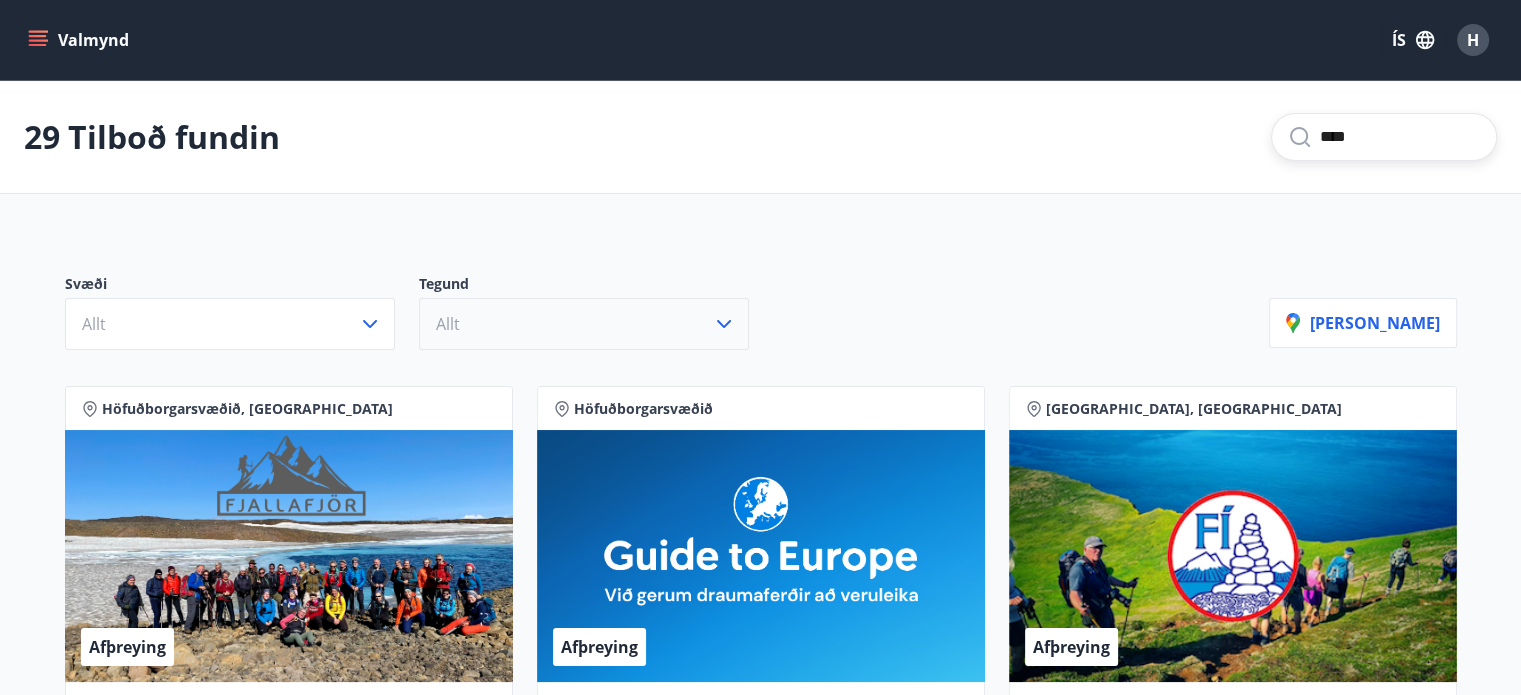 click on "****" at bounding box center [1384, 137] 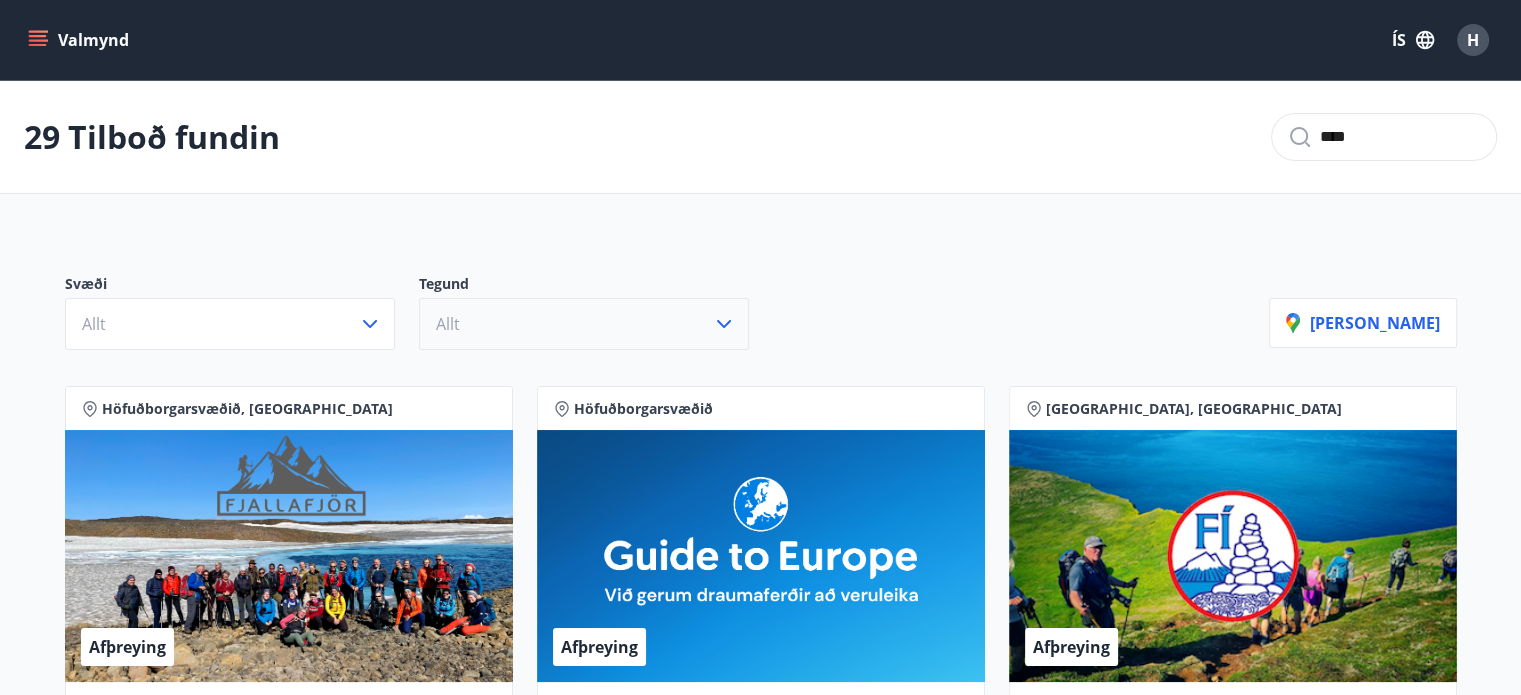 click on "****" at bounding box center (1384, 137) 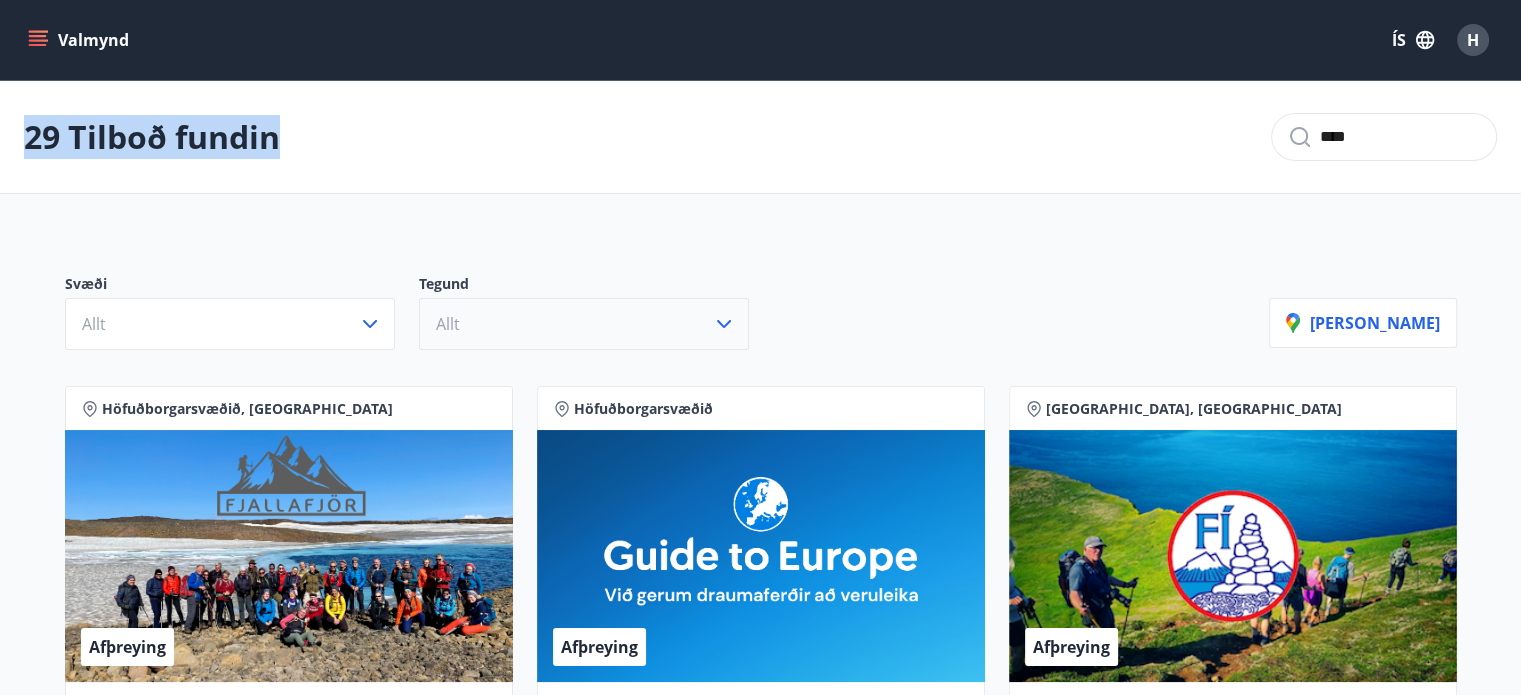 click on "****" at bounding box center [1384, 137] 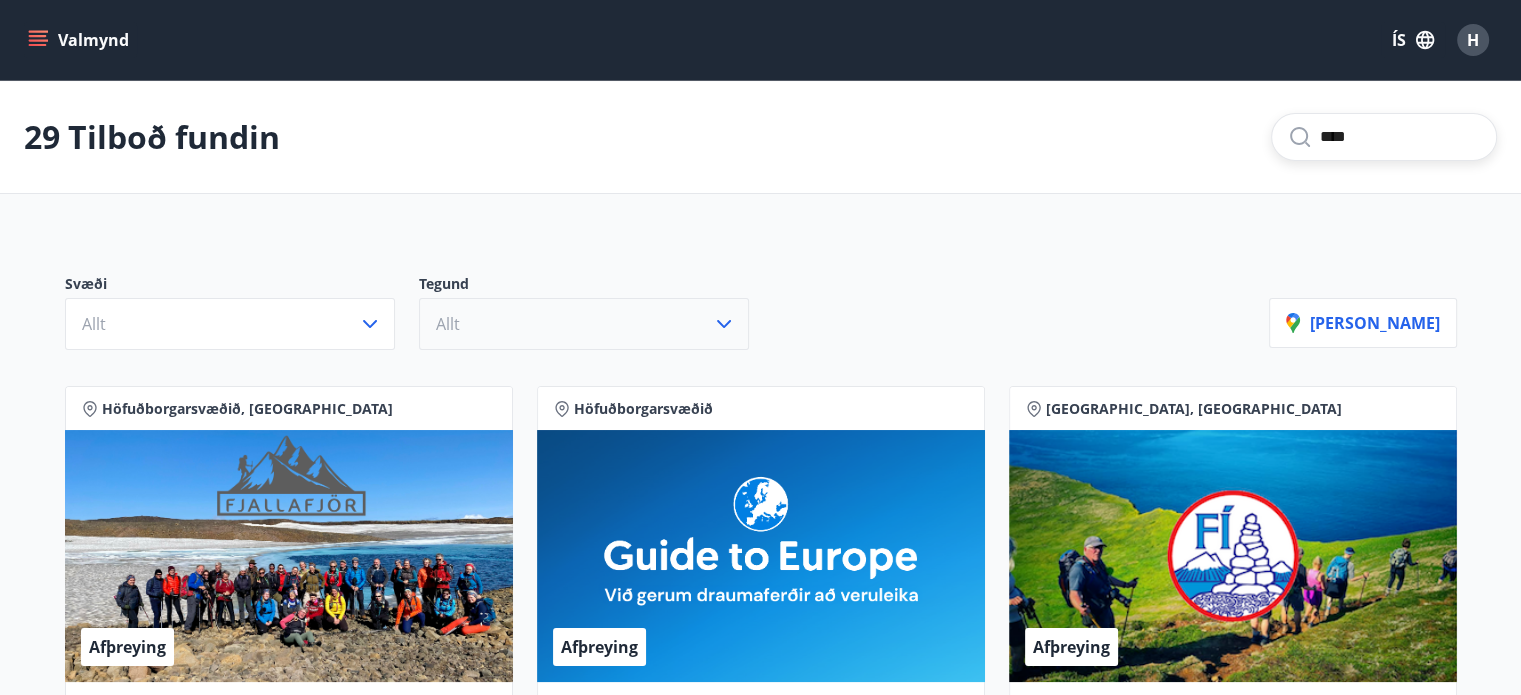 click on "****" at bounding box center [1400, 137] 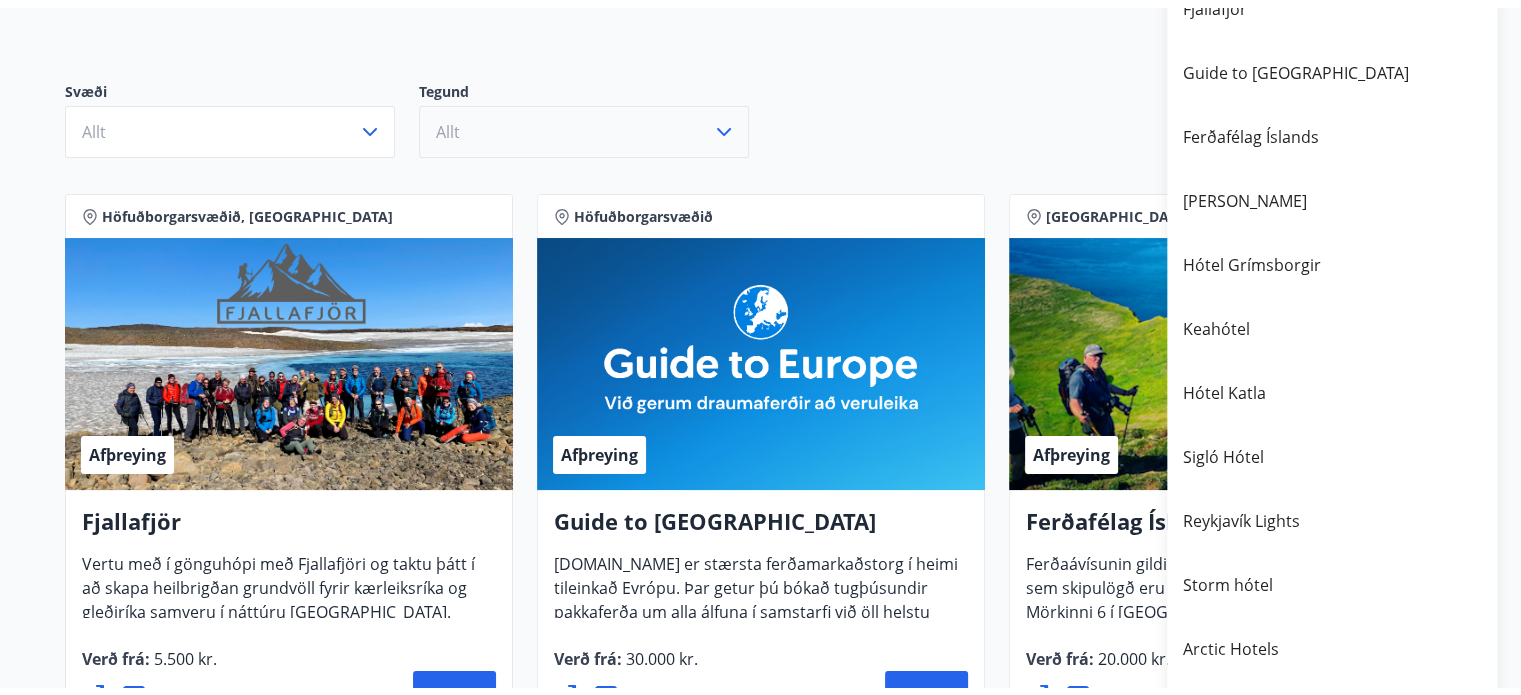scroll, scrollTop: 0, scrollLeft: 0, axis: both 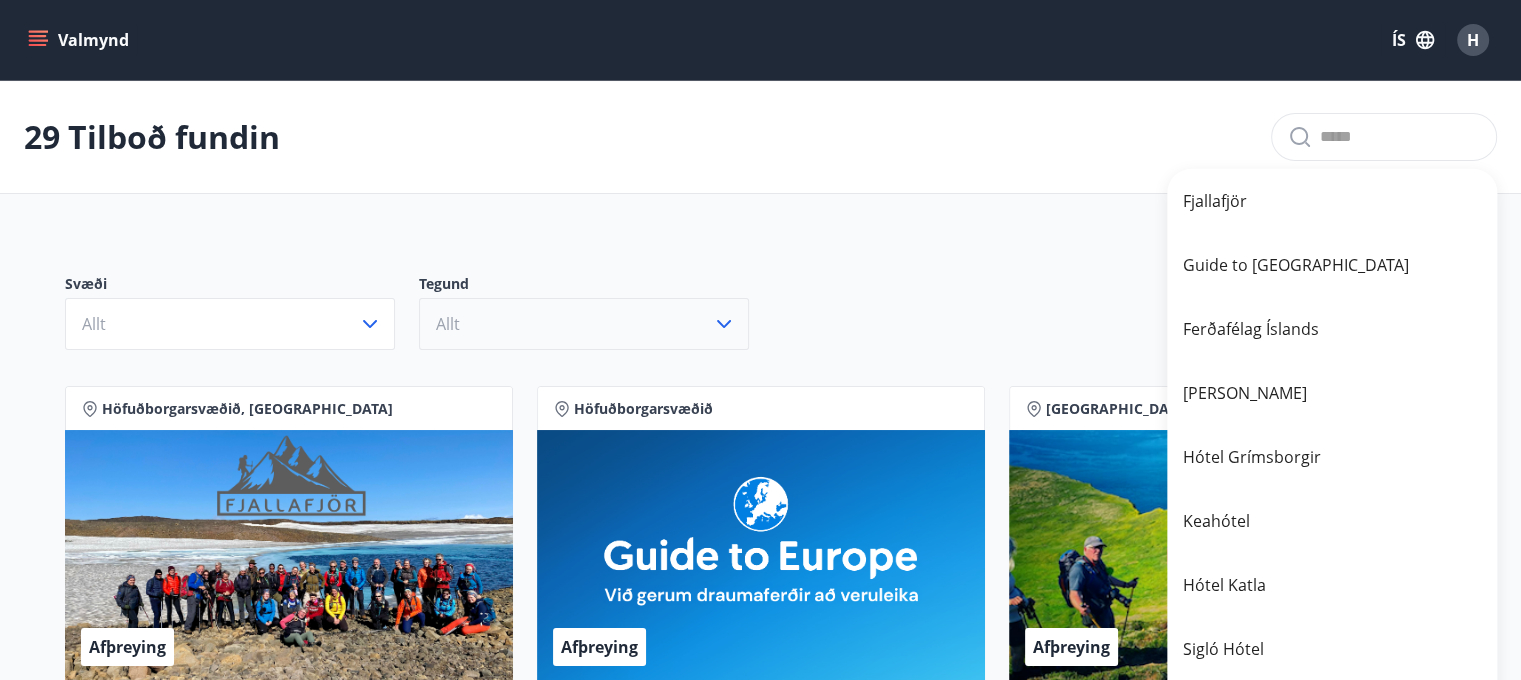 click on "29 Tilboð fundin" at bounding box center (760, 137) 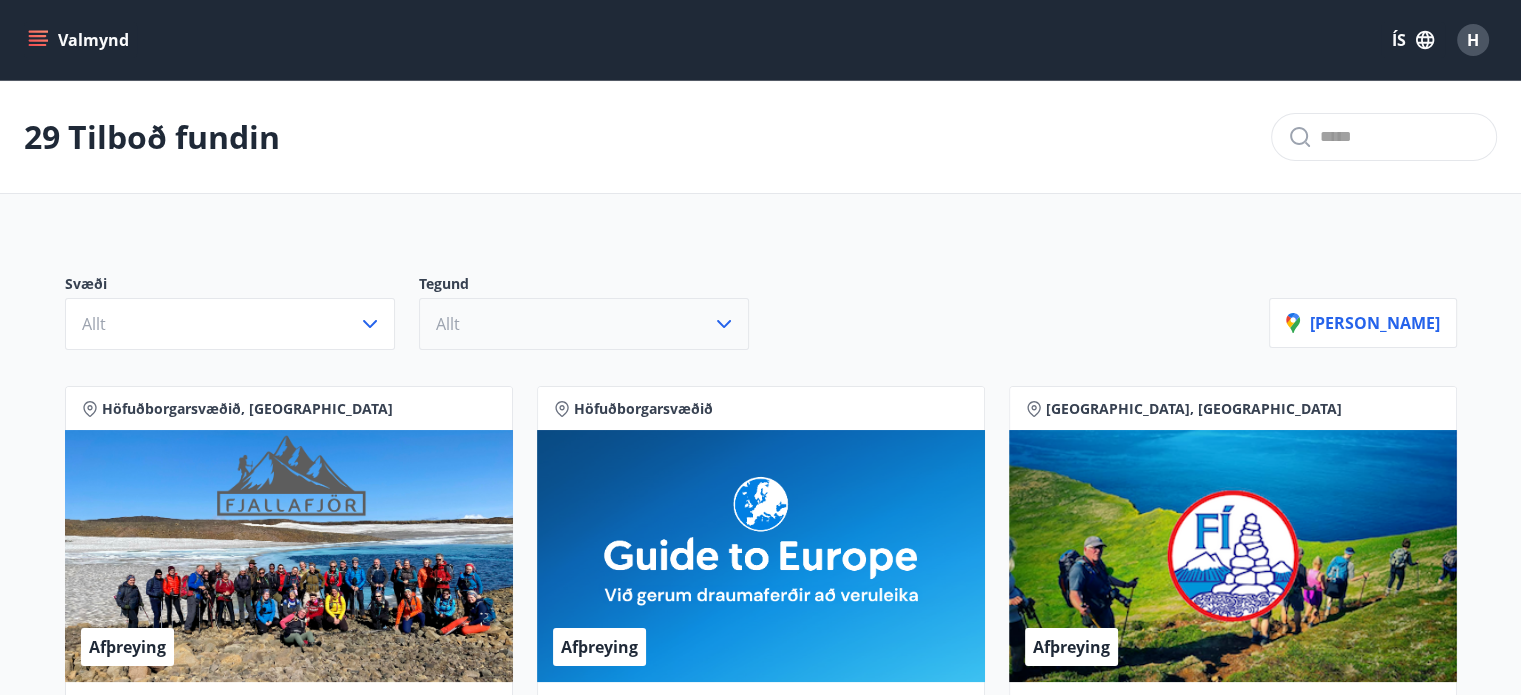 click on "Svæði Allt Tegund Allt Sýna kort" at bounding box center (761, 304) 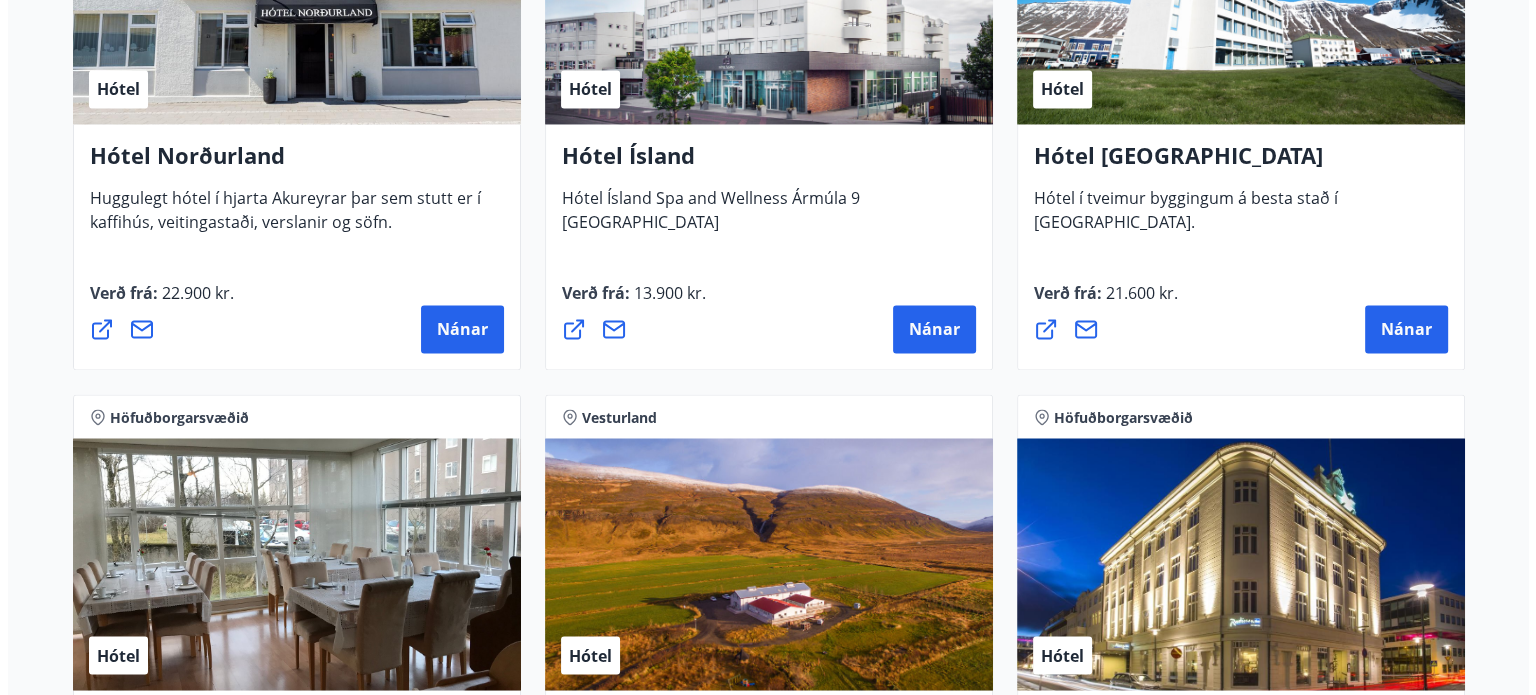 scroll, scrollTop: 3400, scrollLeft: 0, axis: vertical 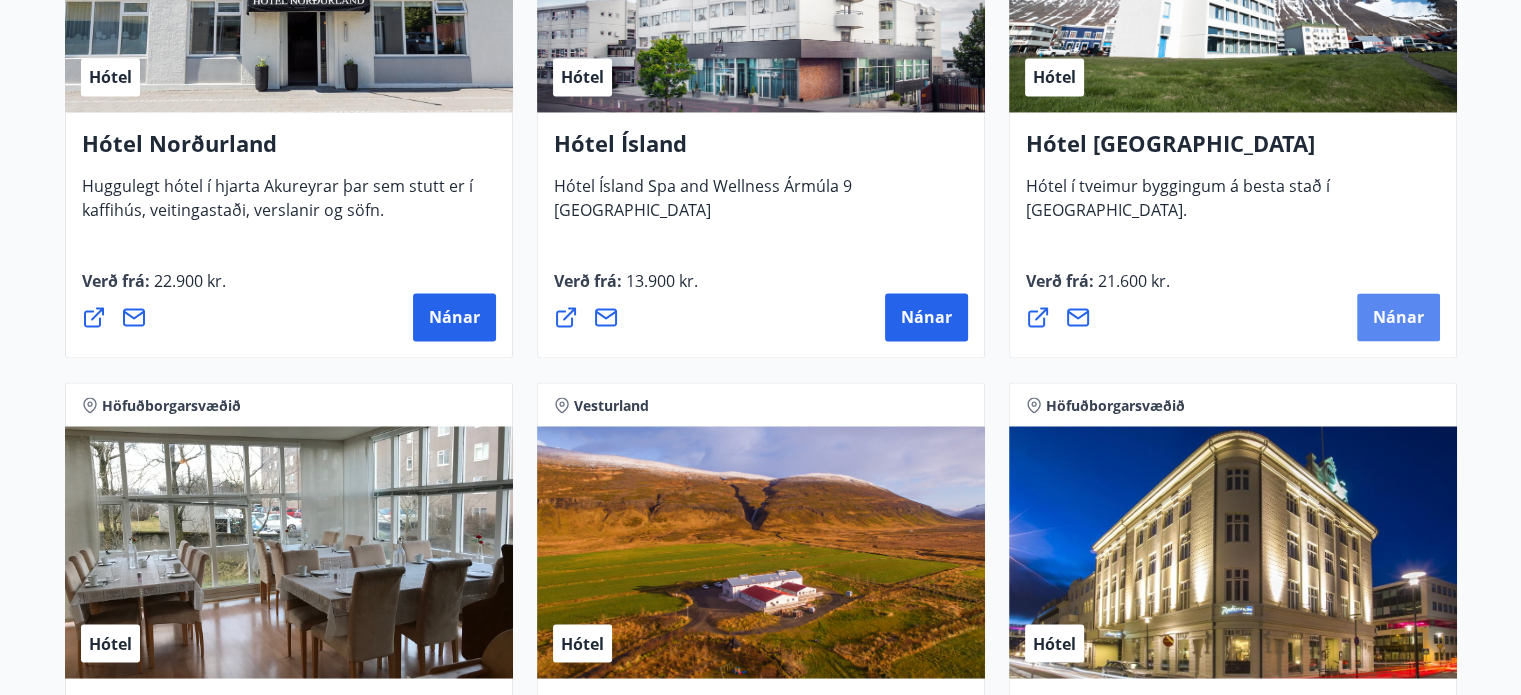 click on "Nánar" at bounding box center (1398, 317) 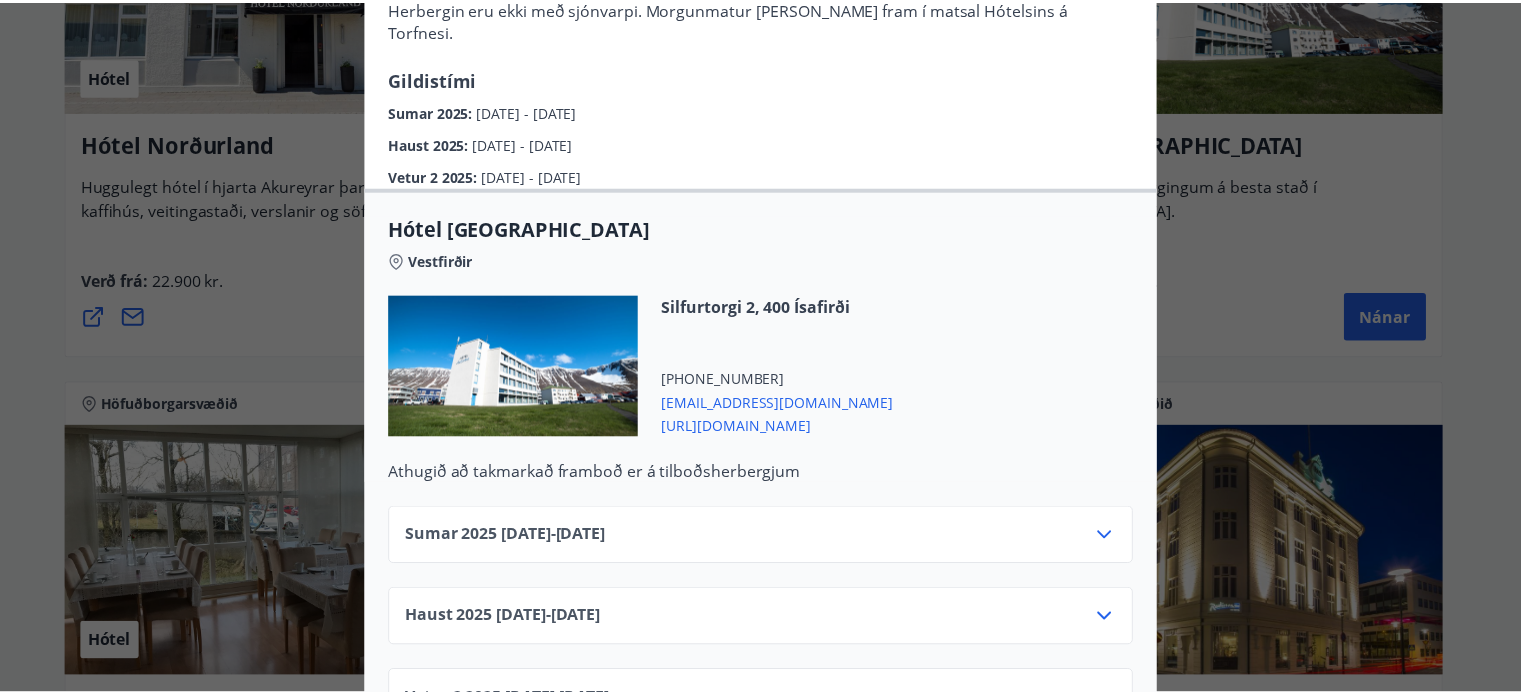 scroll, scrollTop: 400, scrollLeft: 0, axis: vertical 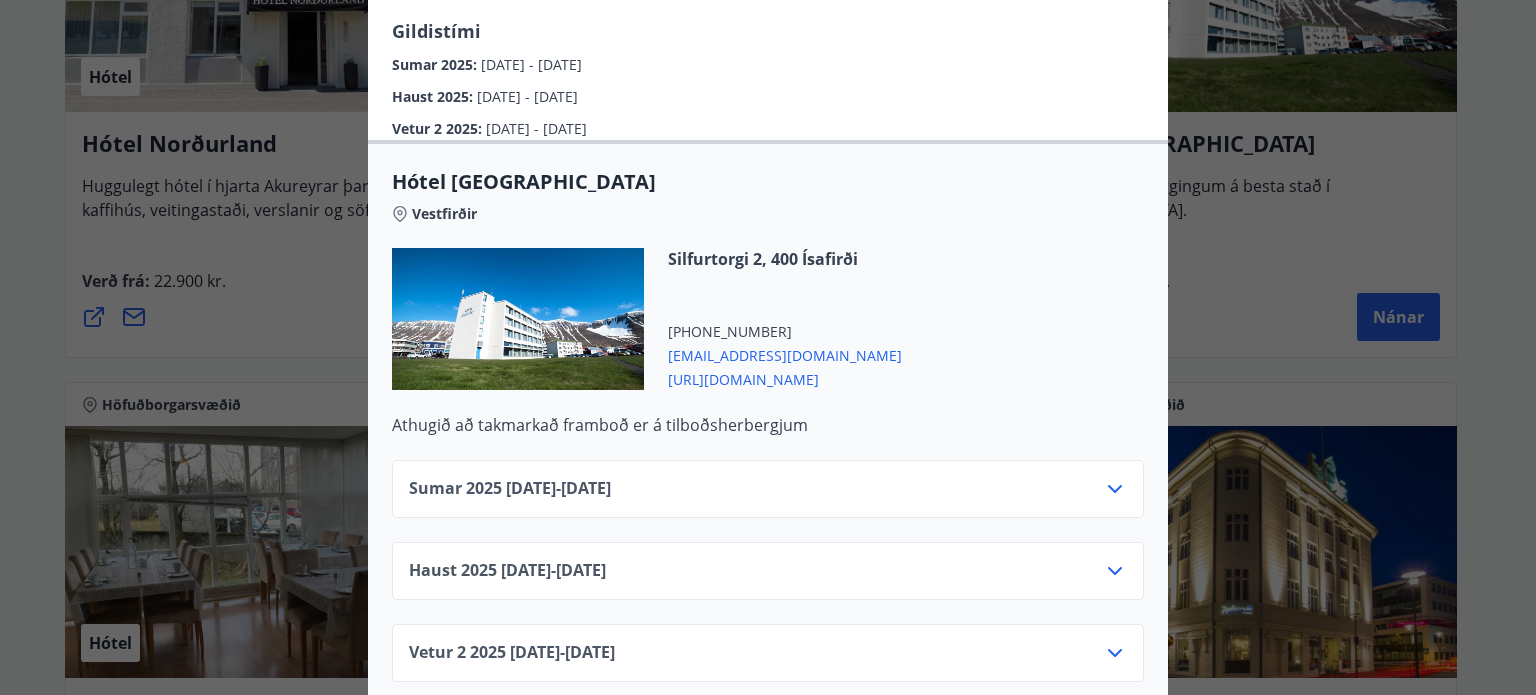 click on "Hótel Ísafjörður Hótel Ísafjörður rekur tvö hótel og eitt gistihús. Hótel Ísafjörður | Torg og Hótel Ísafjörður | Horn eru samrekin í sitt hvorri byggingunni. Eitt lobbý er  fyrir báða staði við Silfurtorg 2. Morgunverður er borinn fram þar einnig og er innifalinn í verðinu. Horn var tekið í notkun árið 2013 og Torg hefur verið mikið endurbætt á s.l. árum.   Á sumrin bætist við Hótel Torfnes sem er heimavistin á Menntaskólanum á Ísafirði.  Herbergi á Torfnesi eru rúmgóð með sér salernum.  Herbergin eru ekki með sjónvarpi. Morgunmatur er borin fram í matsal Hótelsins á Torfnesi.
Gildistími Sumar 2025 : 01.06.2025 - 31.08.2025 Haust 2025 : 01.09.2025 - 30.09.2025 Vetur 2 2025 : 01.10.2025 - 21.12.2025 Hótel Ísafjörður Vestfirðir Silfurtorgi 2, 400 Ísafirði +354 4564111 lobby@hotelisafjordur.is https://isafjordurhotels.is/ Athugið að takmarkað framboð er á tilboðsherbergjum
Sumar 2025   01.06.25  -  31.08.25 Haust 2025   01.09.25  -" at bounding box center [768, -53] 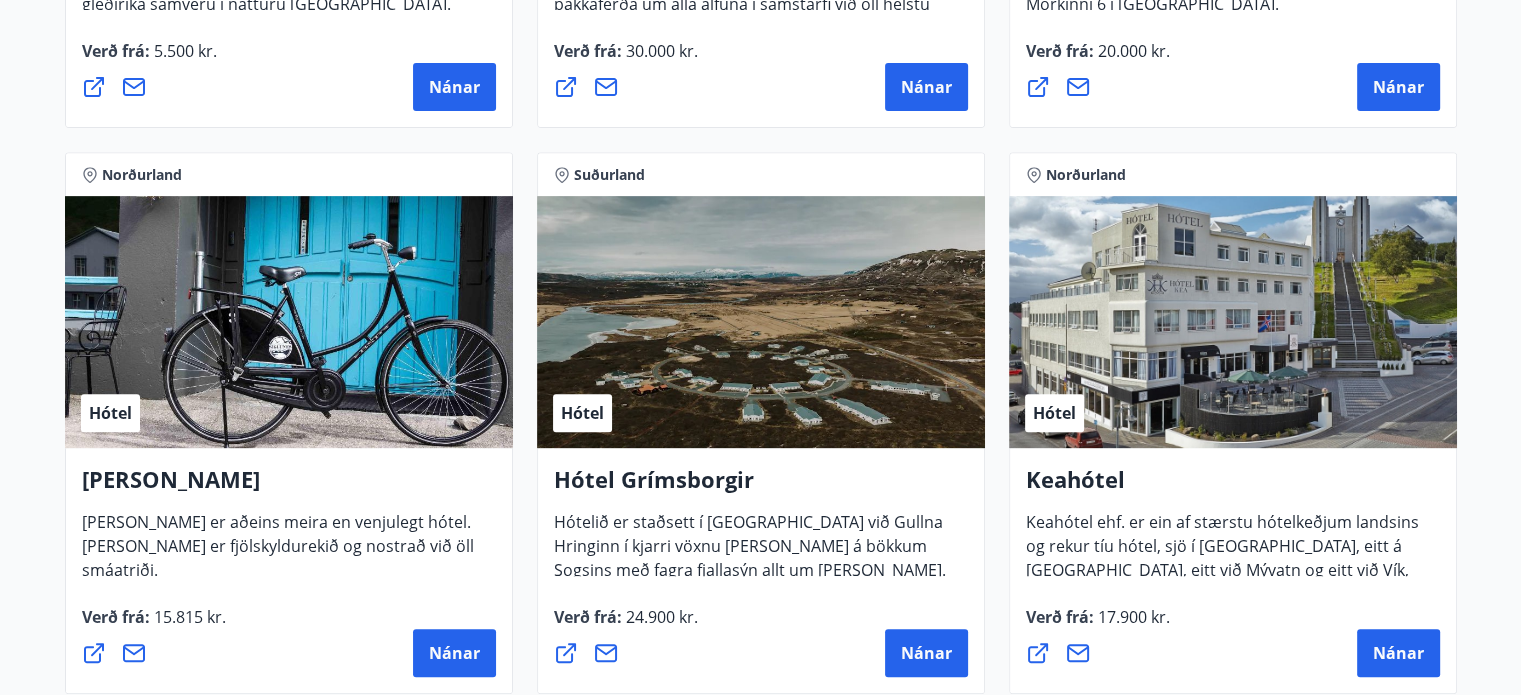 scroll, scrollTop: 0, scrollLeft: 0, axis: both 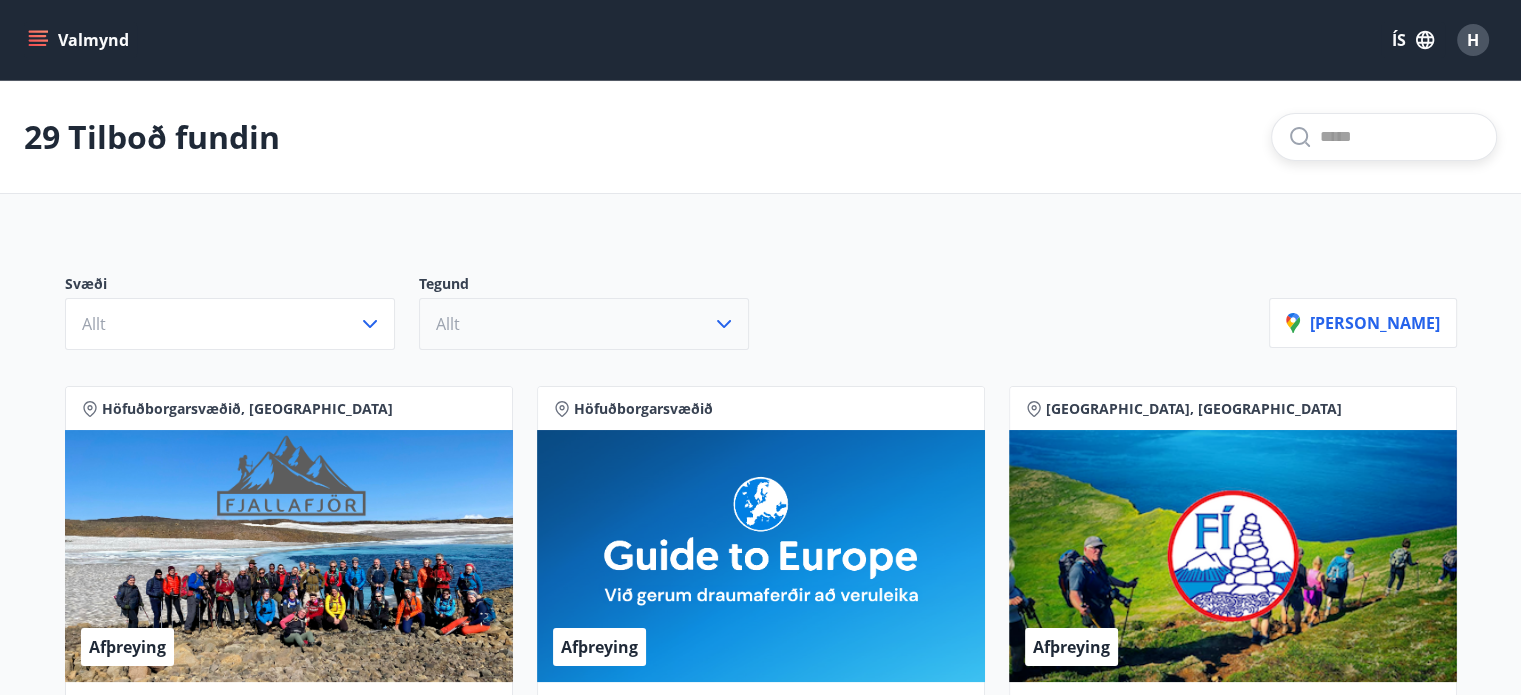 click at bounding box center [1400, 137] 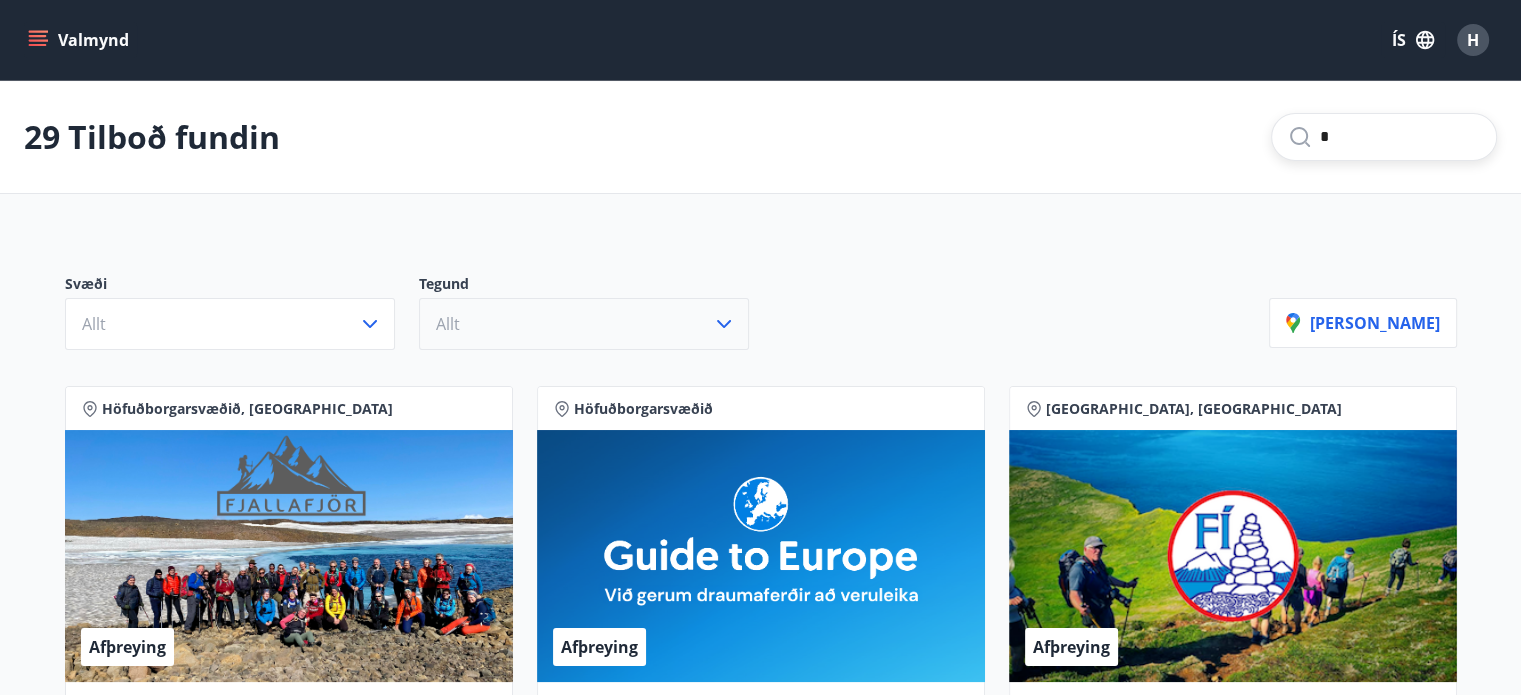 click on "*" at bounding box center [1400, 137] 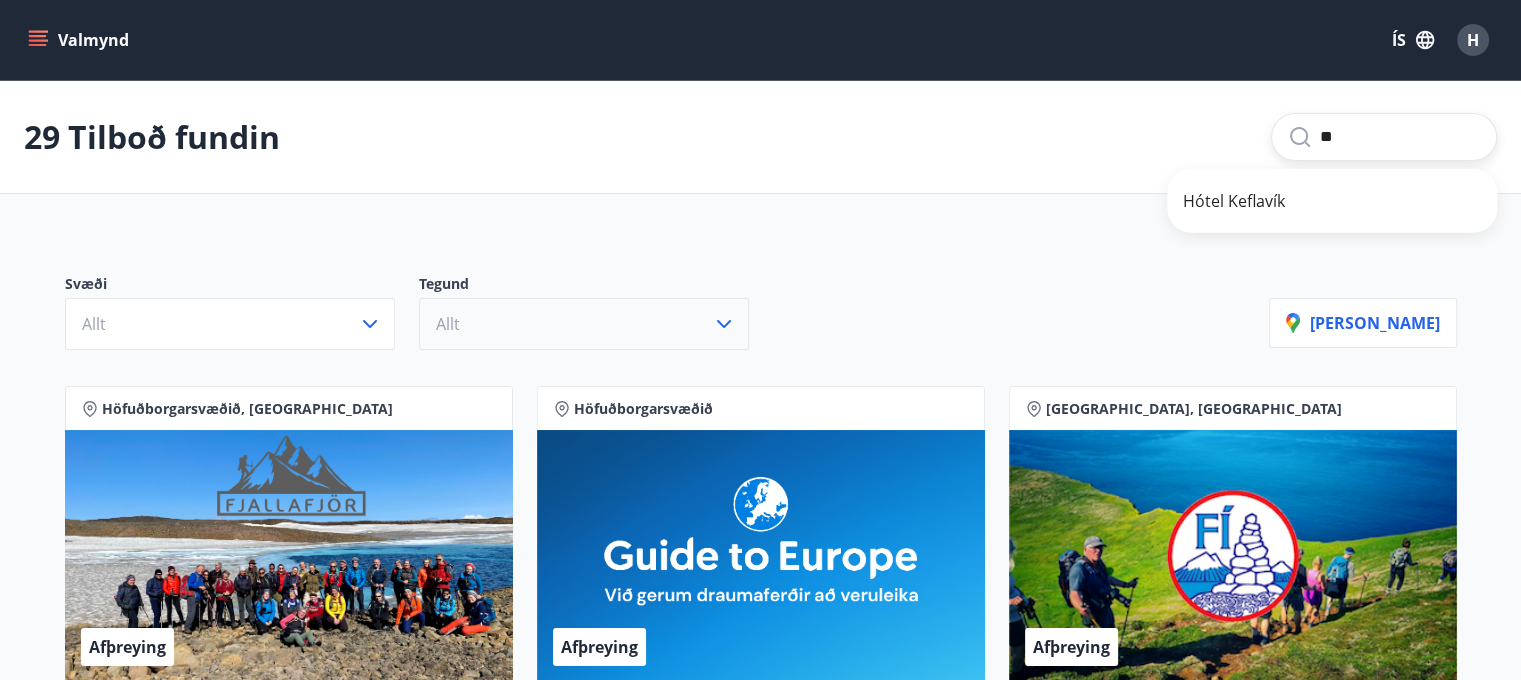 type on "*" 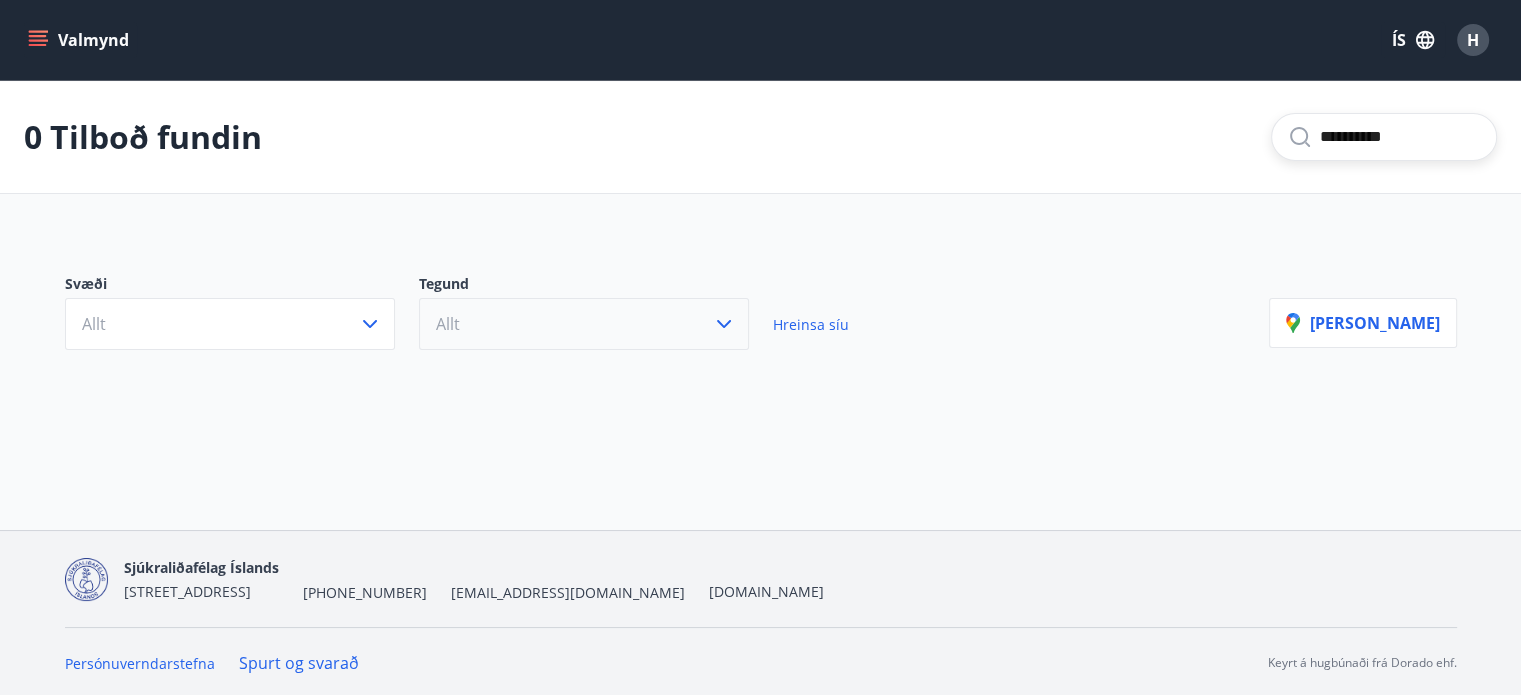 type on "**********" 